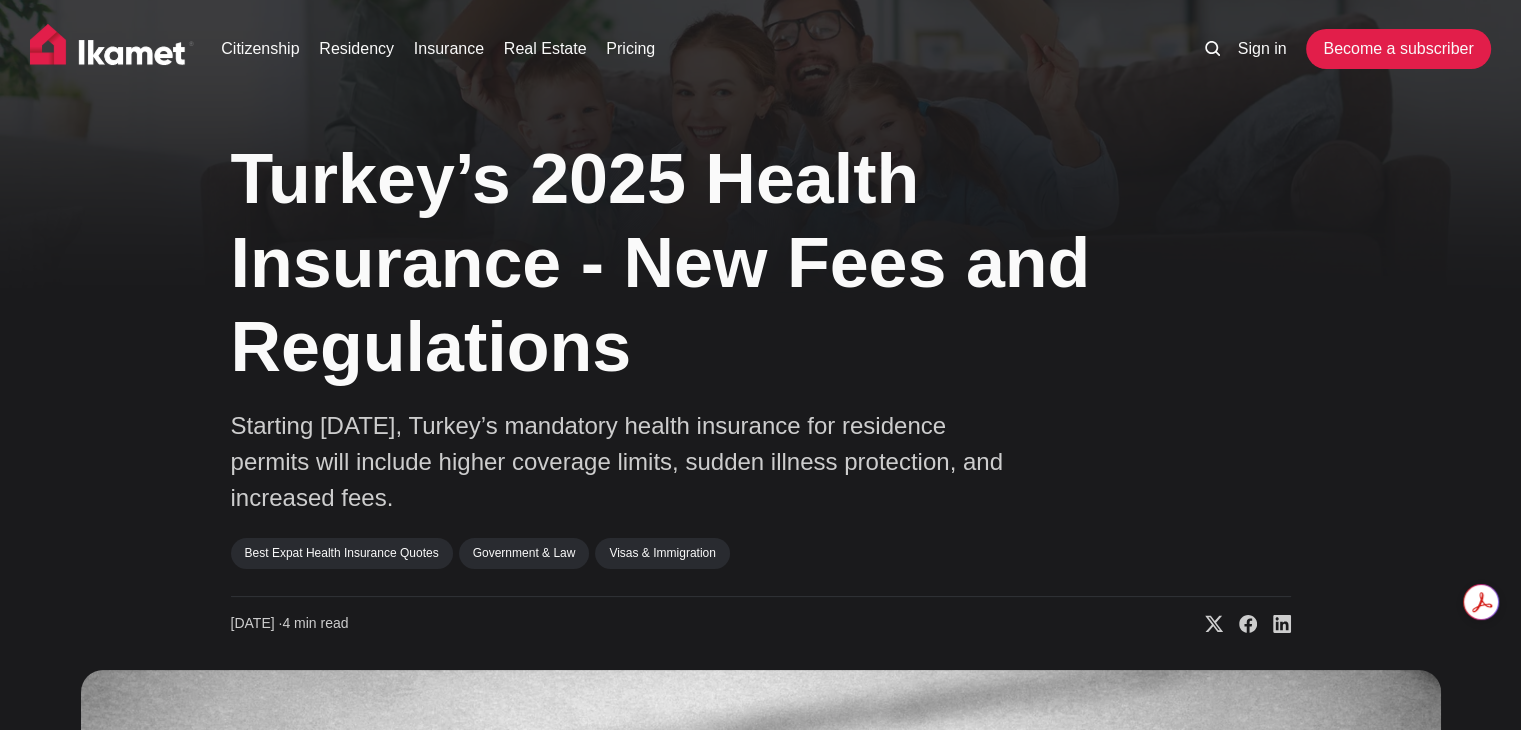 scroll, scrollTop: 0, scrollLeft: 0, axis: both 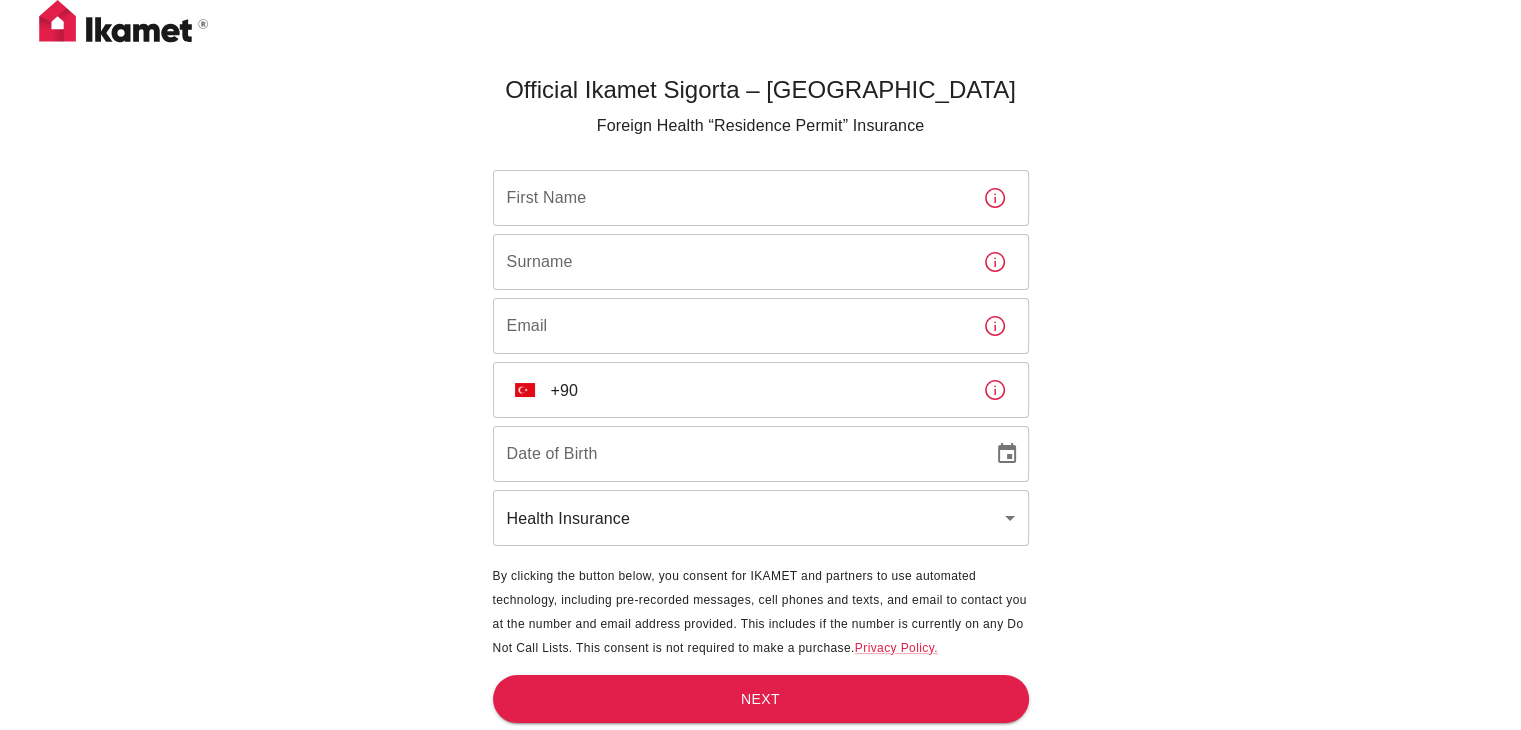 click on "Official Ikamet Sigorta – [DEMOGRAPHIC_DATA] Foreign Health “Residence Permit” Insurance First Name First Name Surname Surname Email Email ​ TR +90 ​ Date of Birth Date of Birth Health Insurance health ​ By clicking the button below, you consent for IKAMET and partners to use automated technology, including pre-recorded messages, cell phones and texts, and email to contact you at the number and email address provided. This includes if the number is currently on any Do Not Call Lists. This consent is not required to make a purchase.  Privacy Policy. Next" at bounding box center [760, 398] 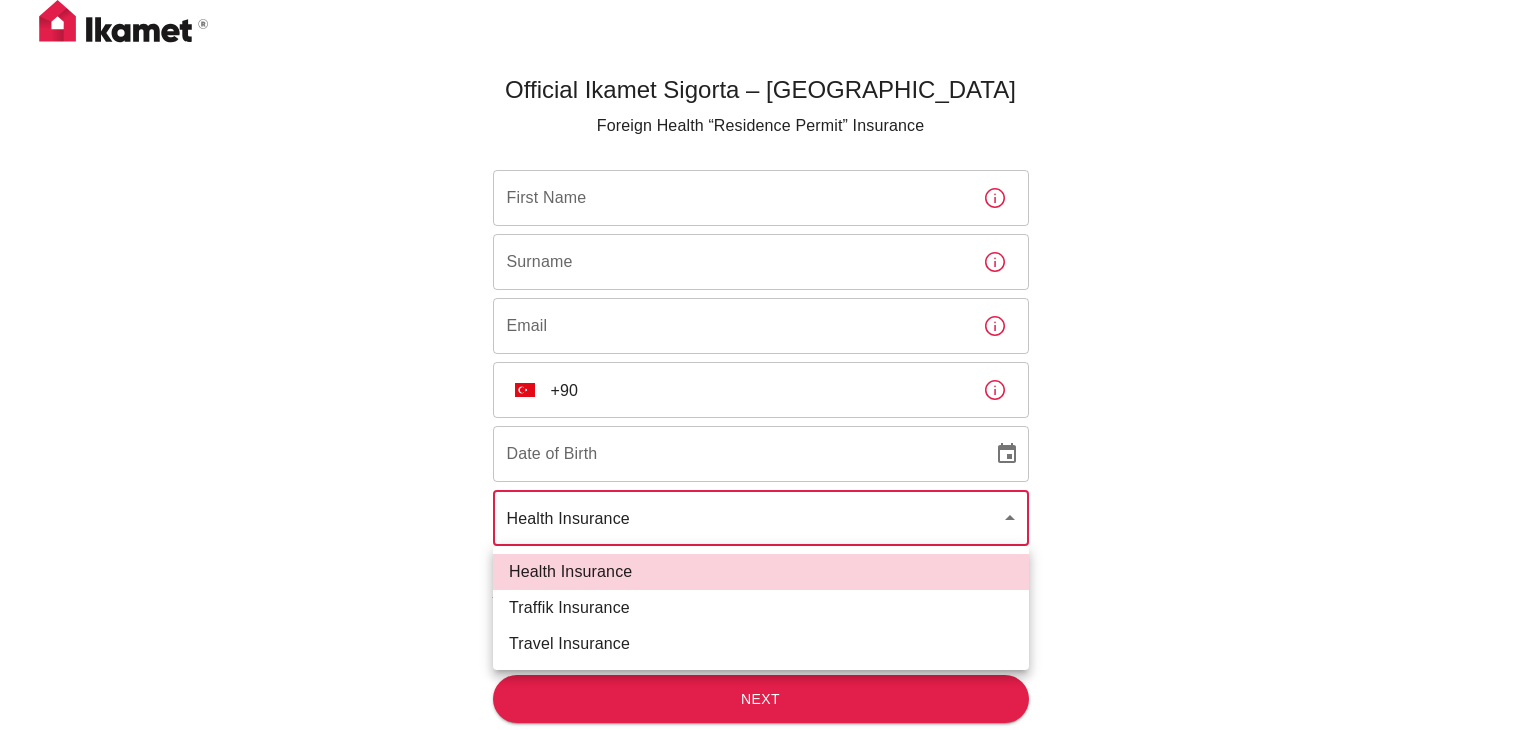 click at bounding box center [768, 365] 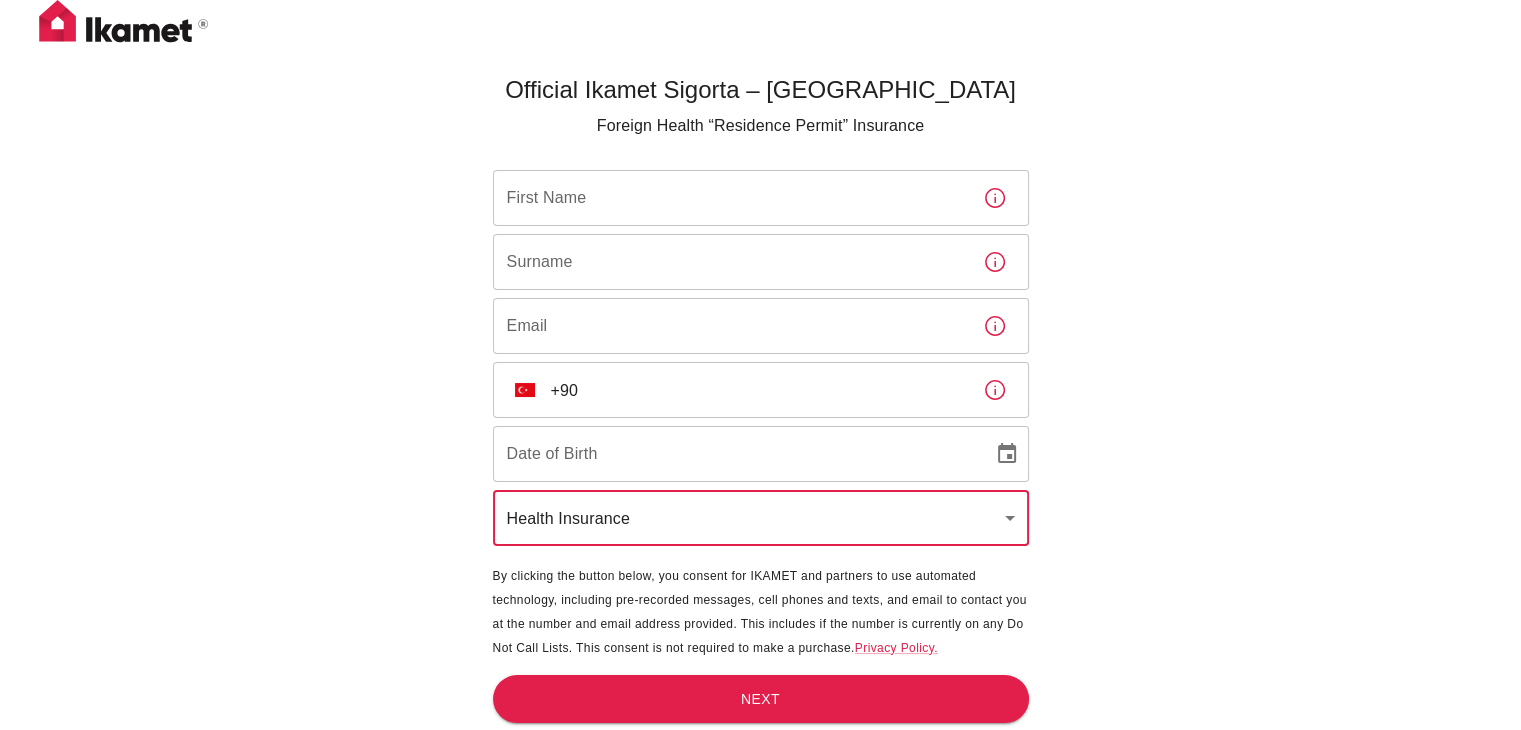 click on "First Name" at bounding box center [730, 198] 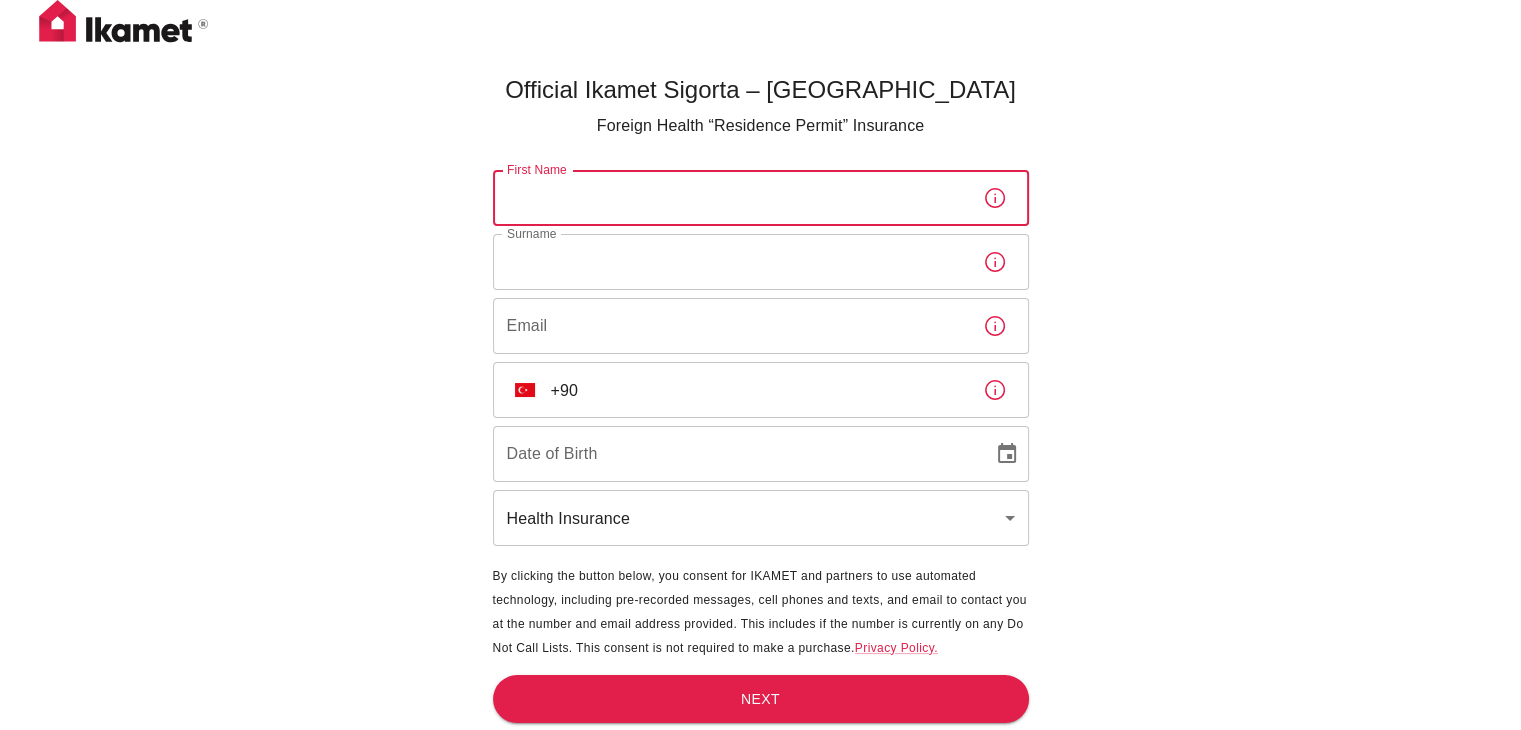 type on "Muhammad" 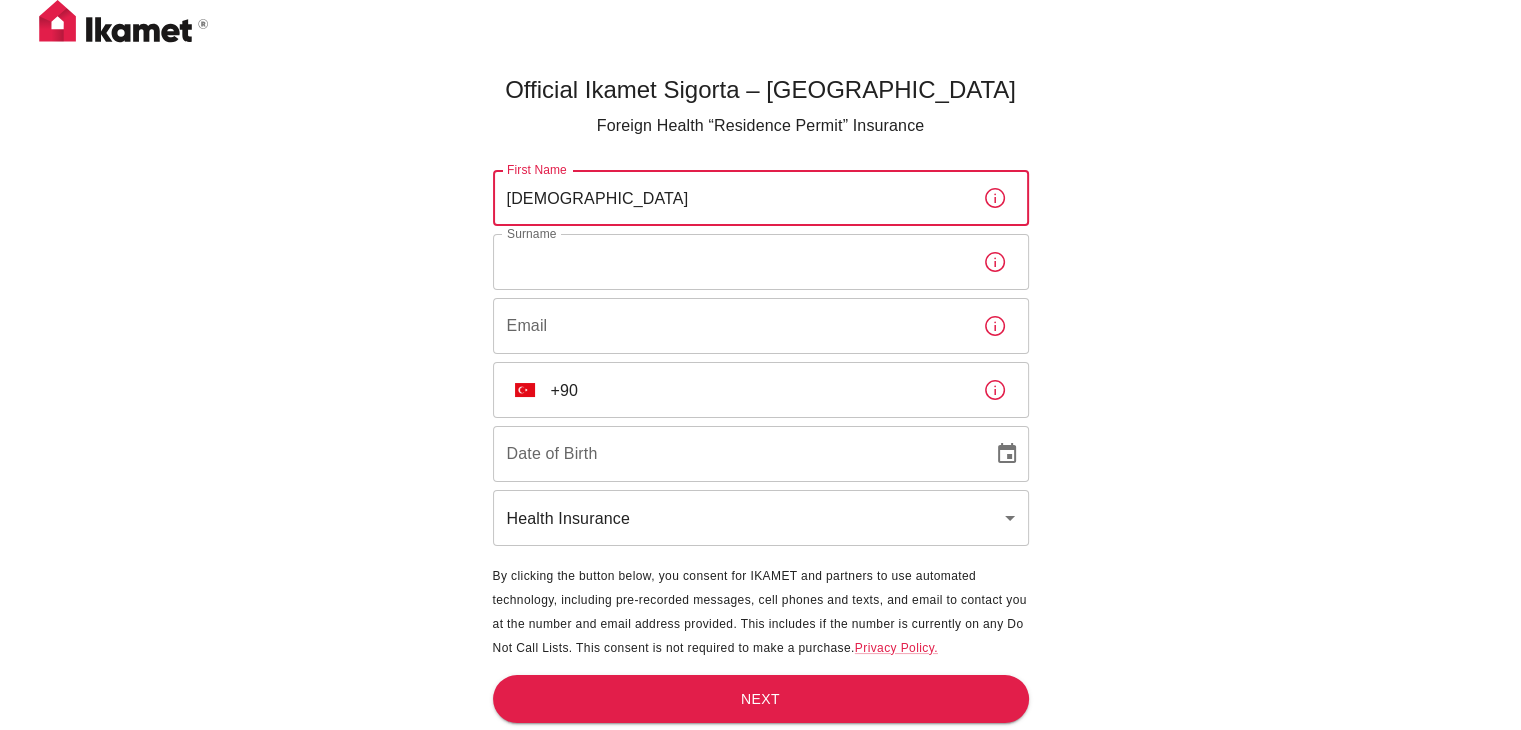 type on "Ikram" 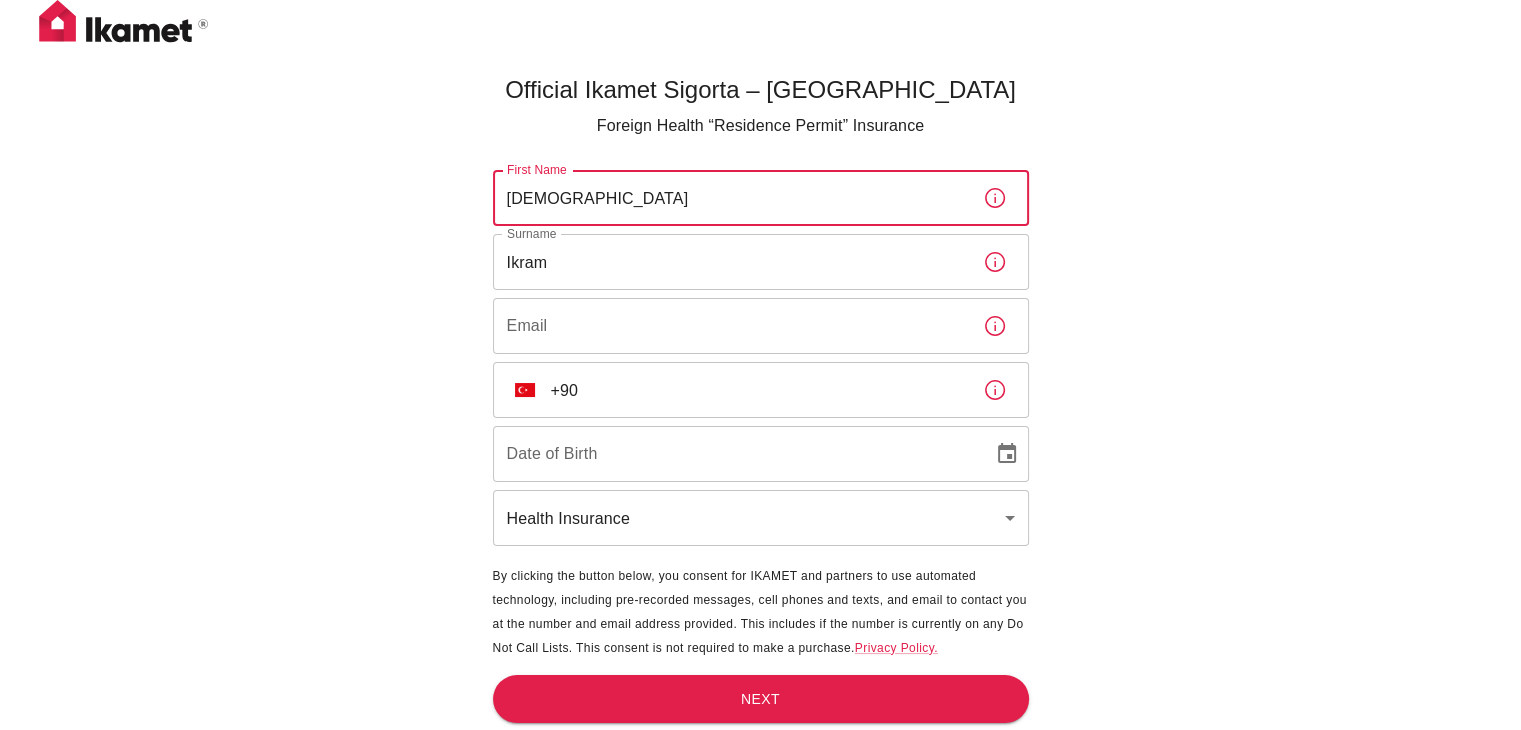 click on "Email" at bounding box center (730, 326) 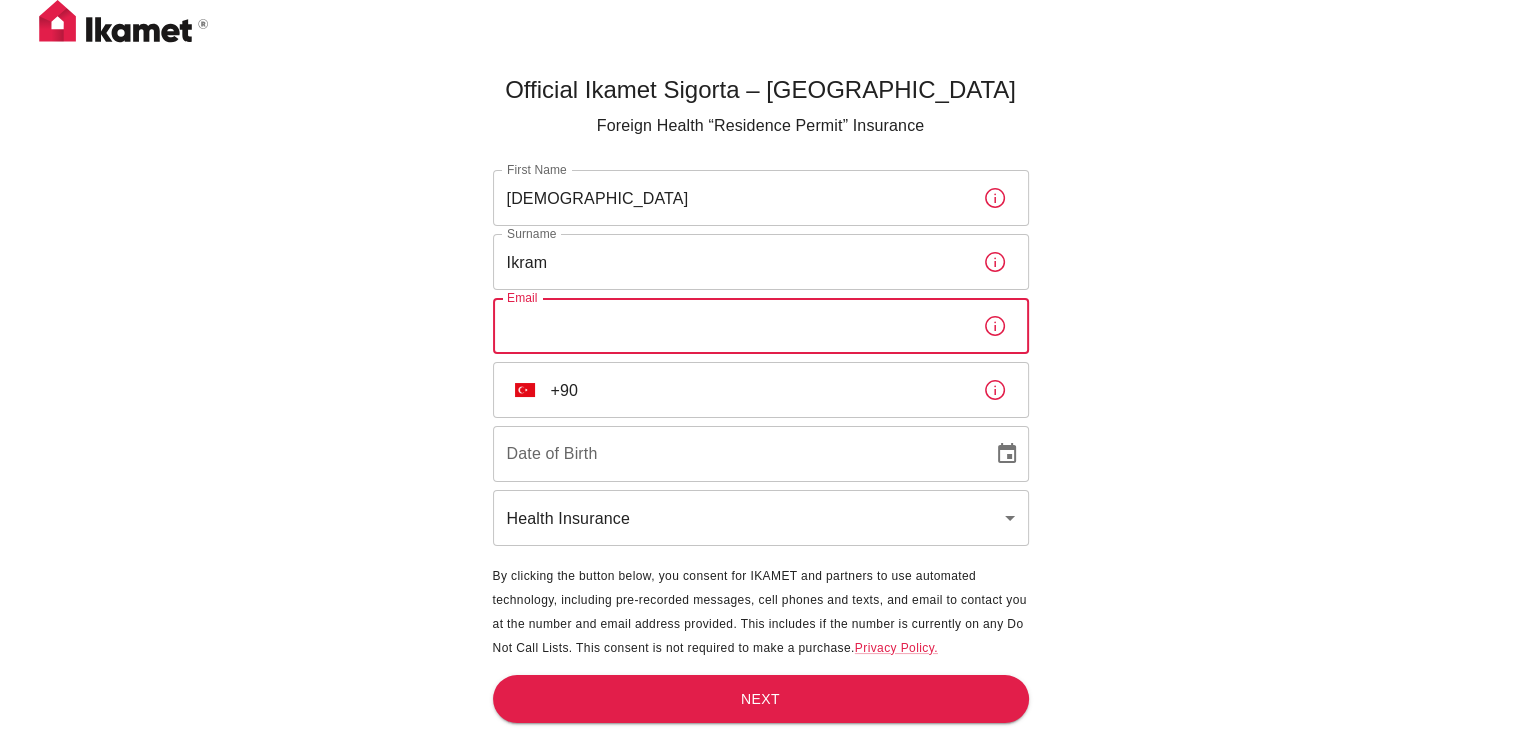 paste on "neo55leo@gmail.com" 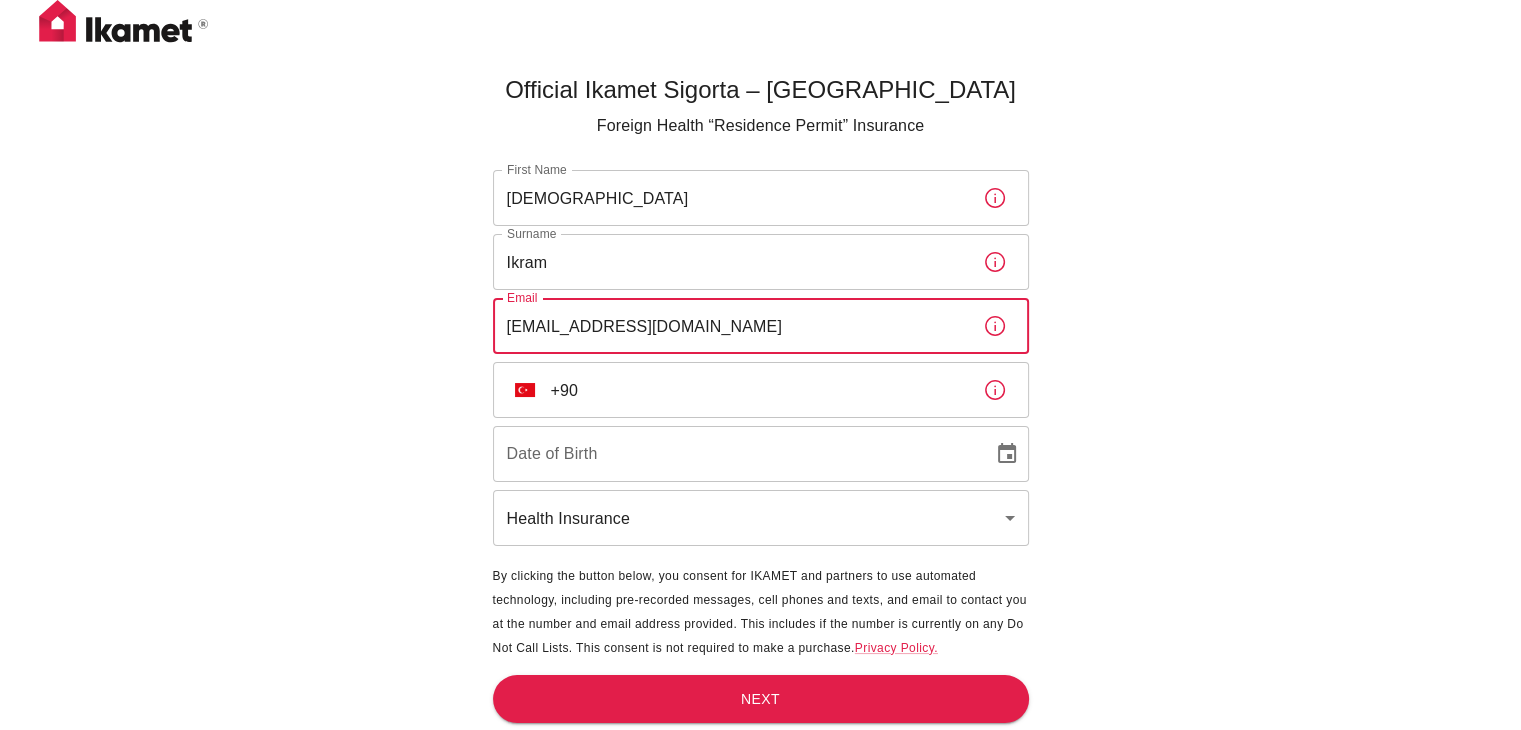 type on "neo55leo@gmail.com" 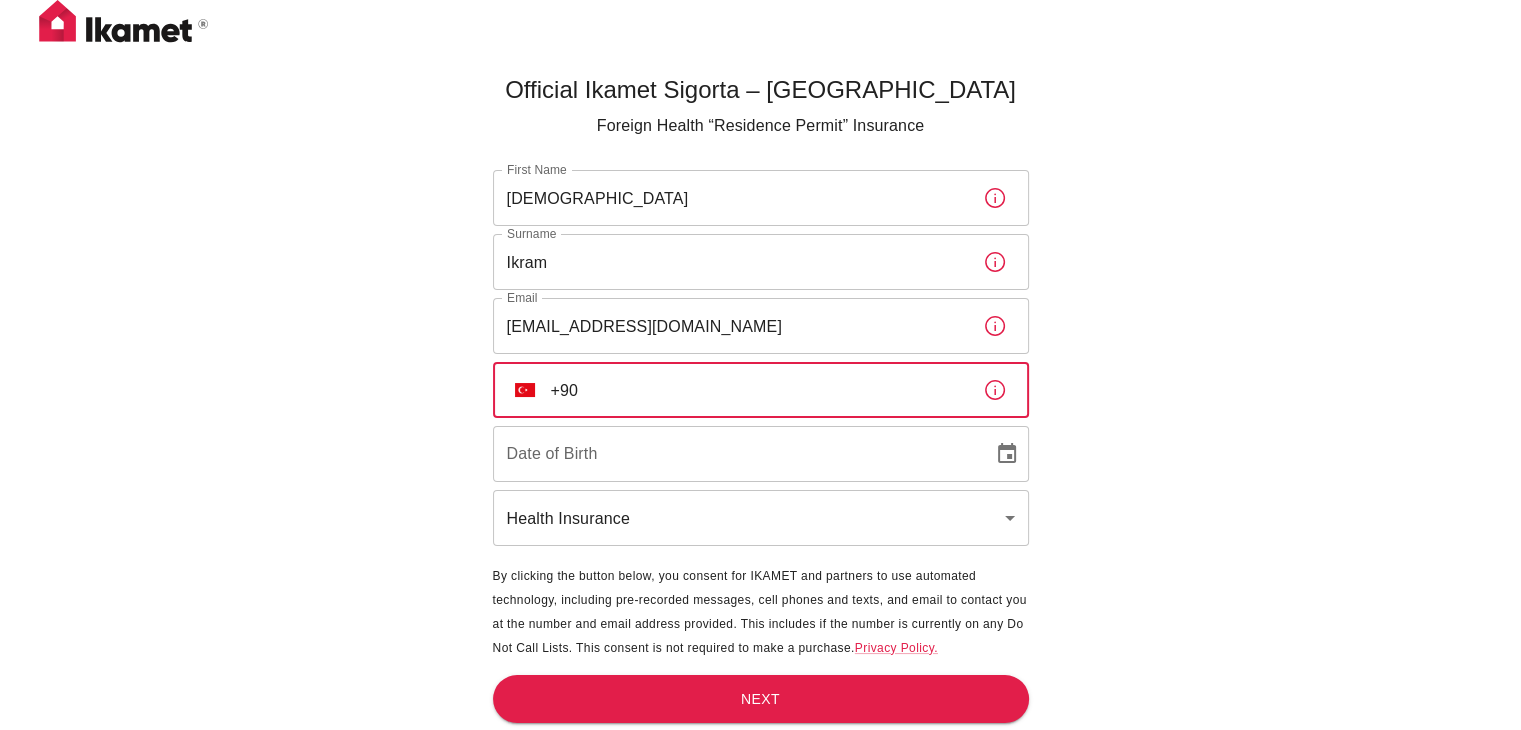 click on "+90" at bounding box center [759, 390] 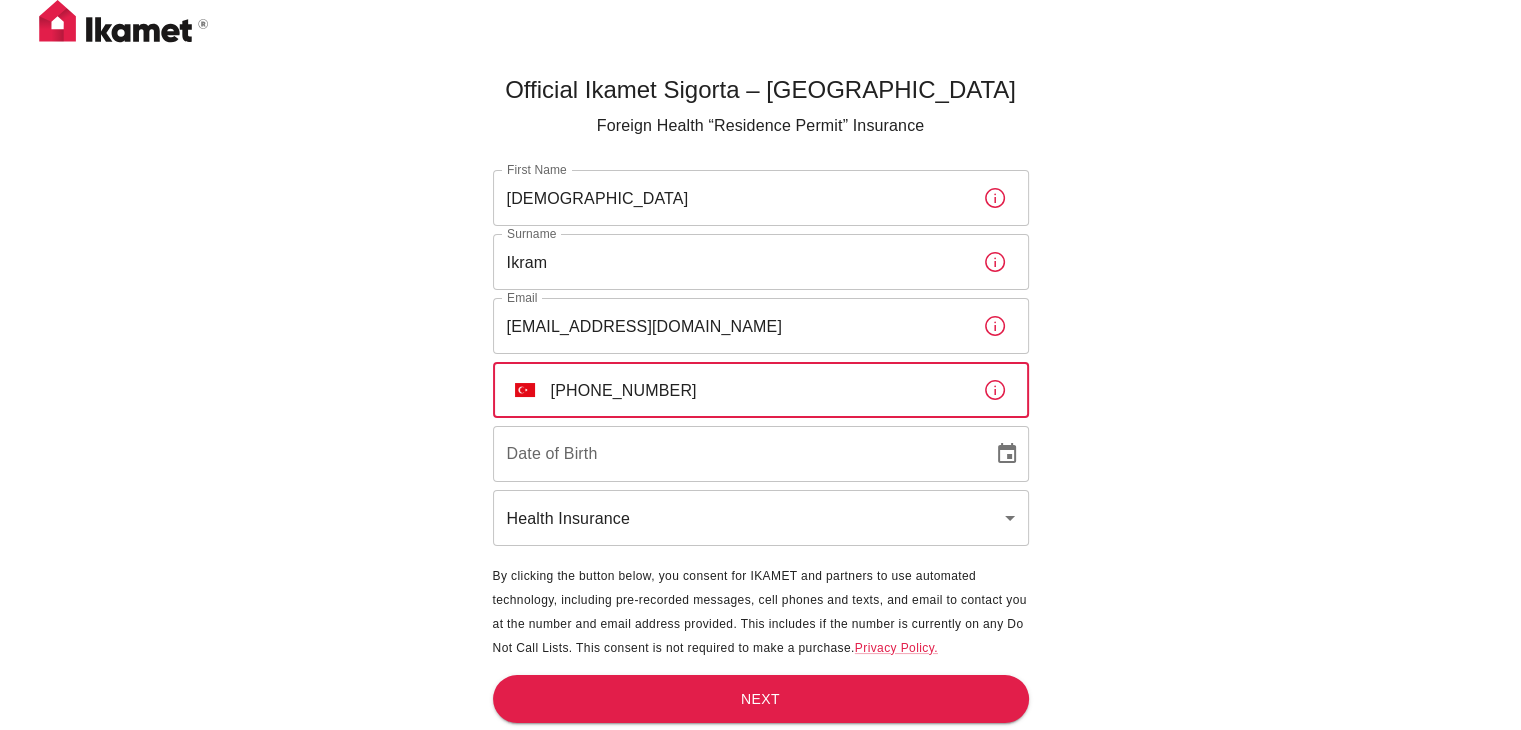 type on "+90 552 581 63 17" 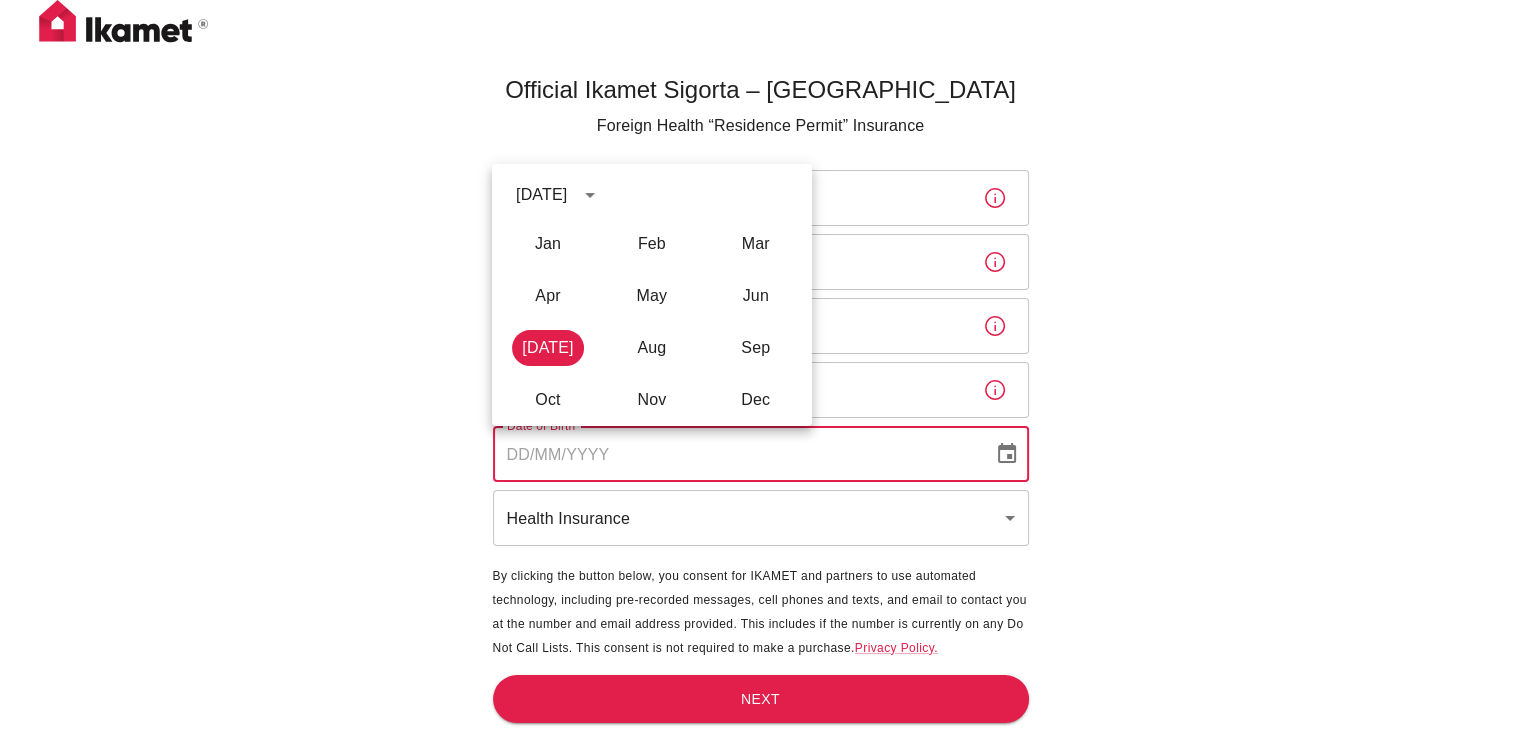 click 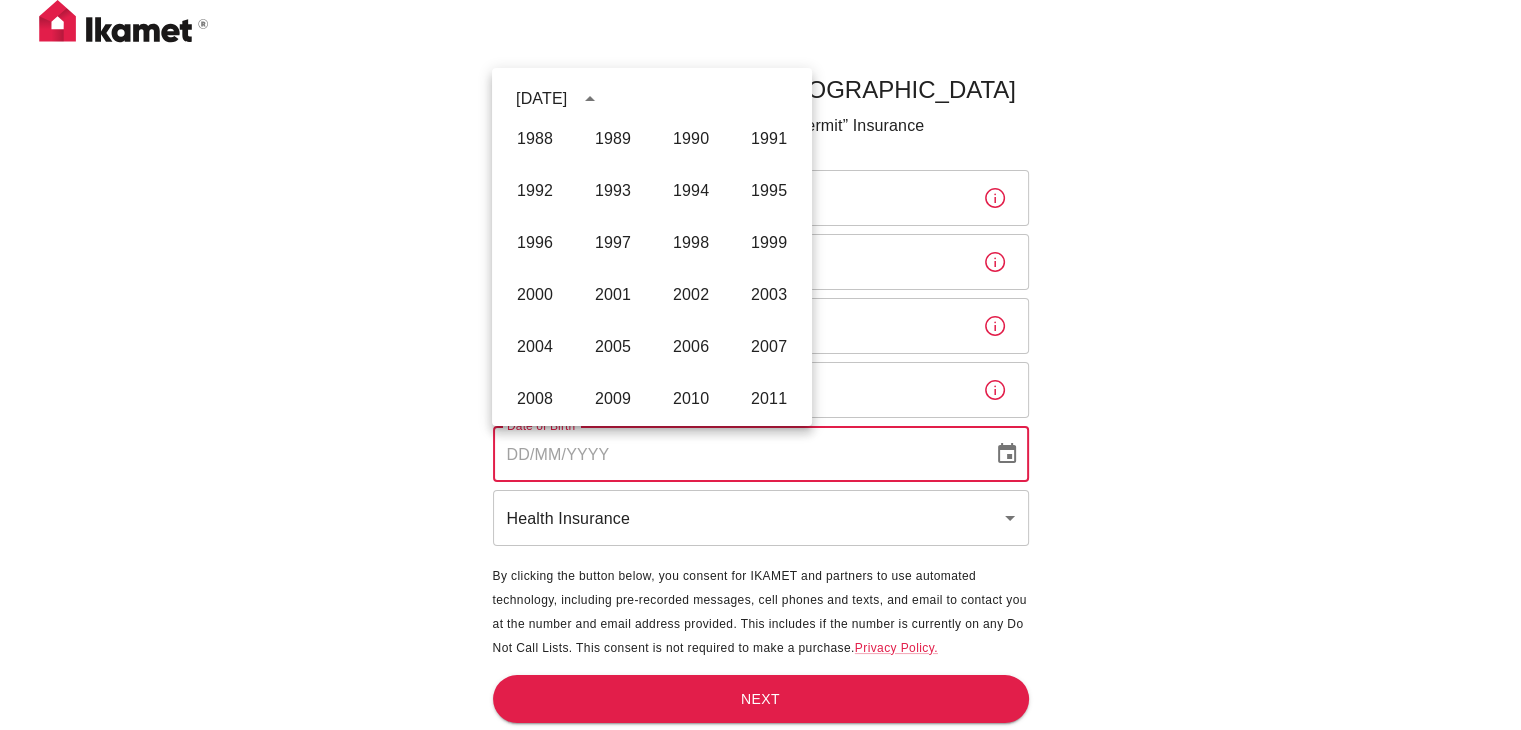 scroll, scrollTop: 986, scrollLeft: 0, axis: vertical 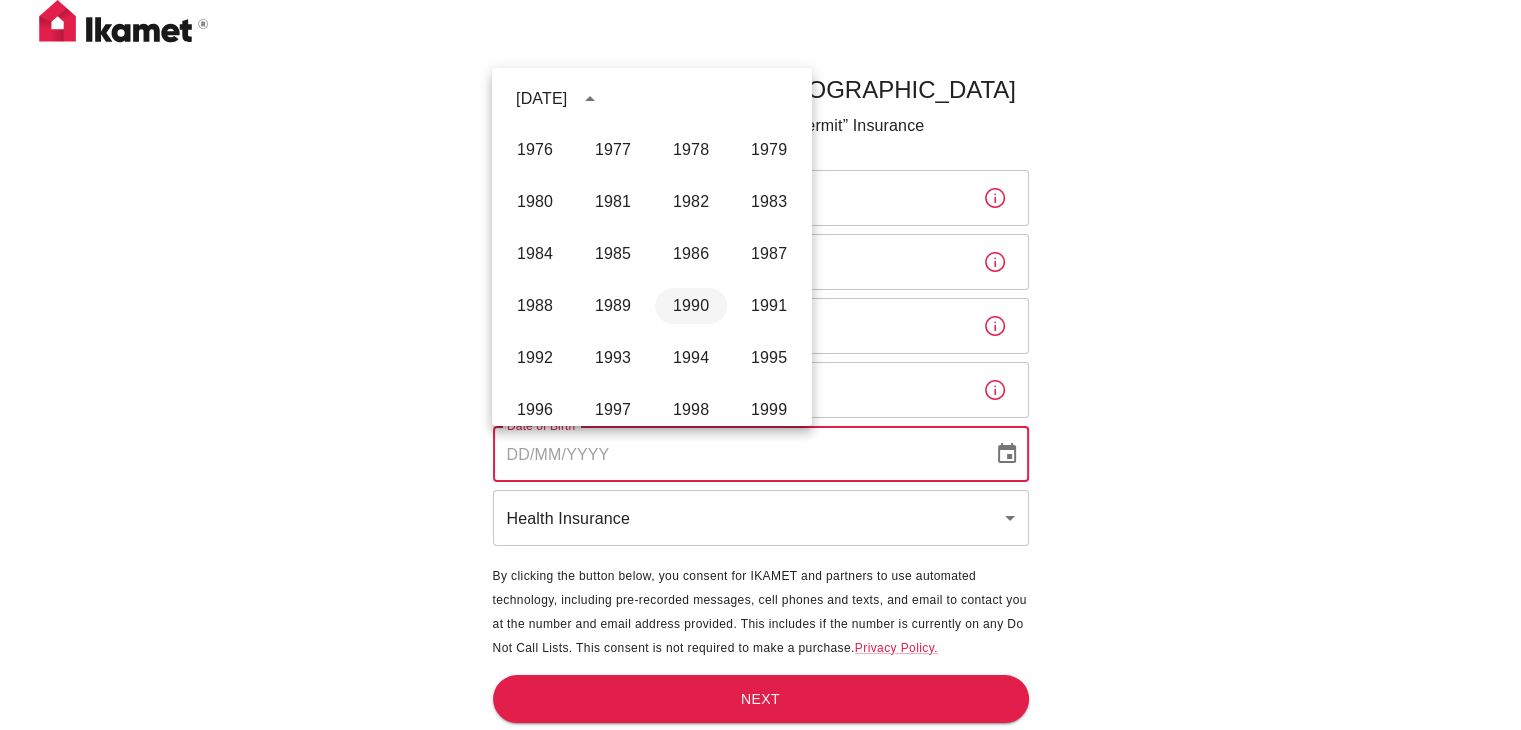 click on "1990" at bounding box center (691, 306) 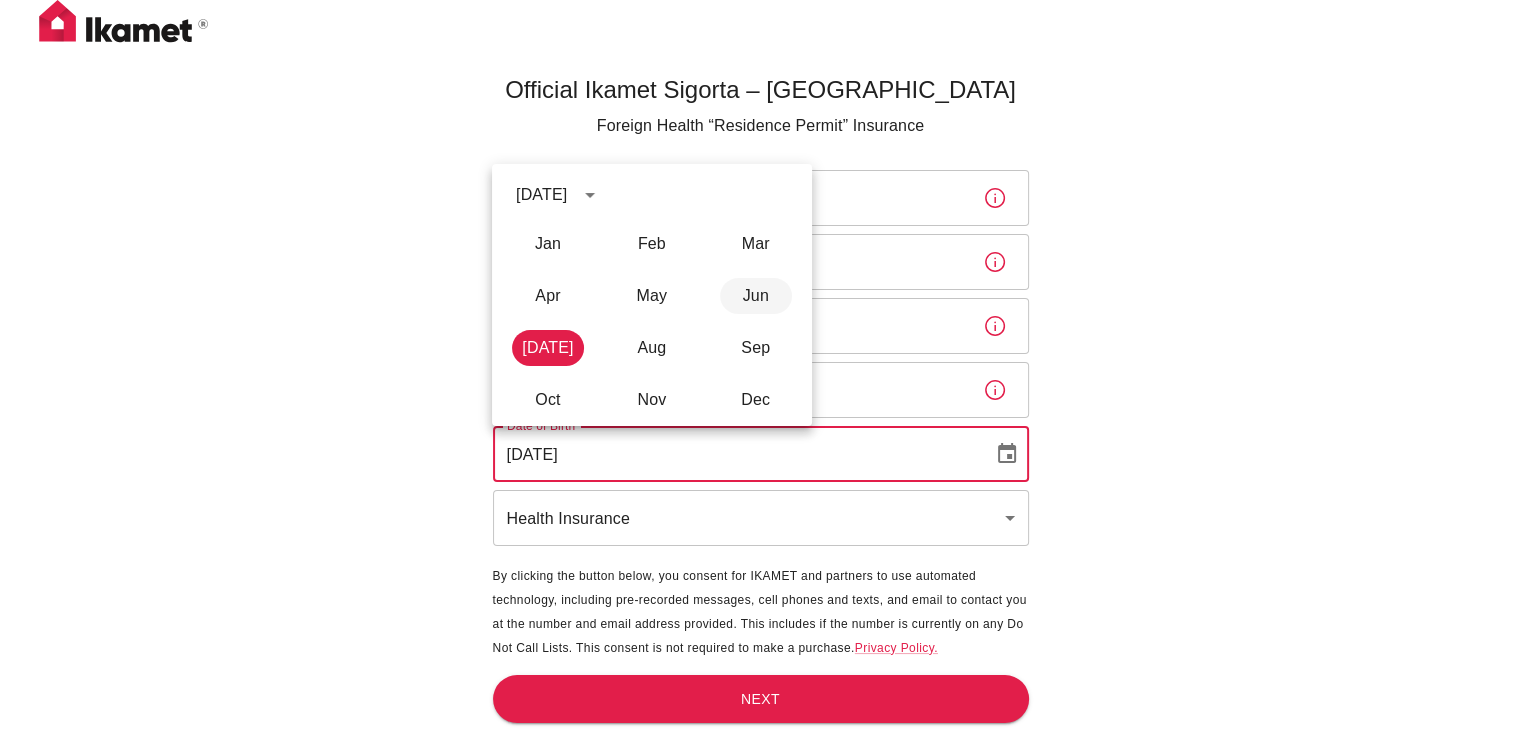 click on "Jun" at bounding box center [756, 296] 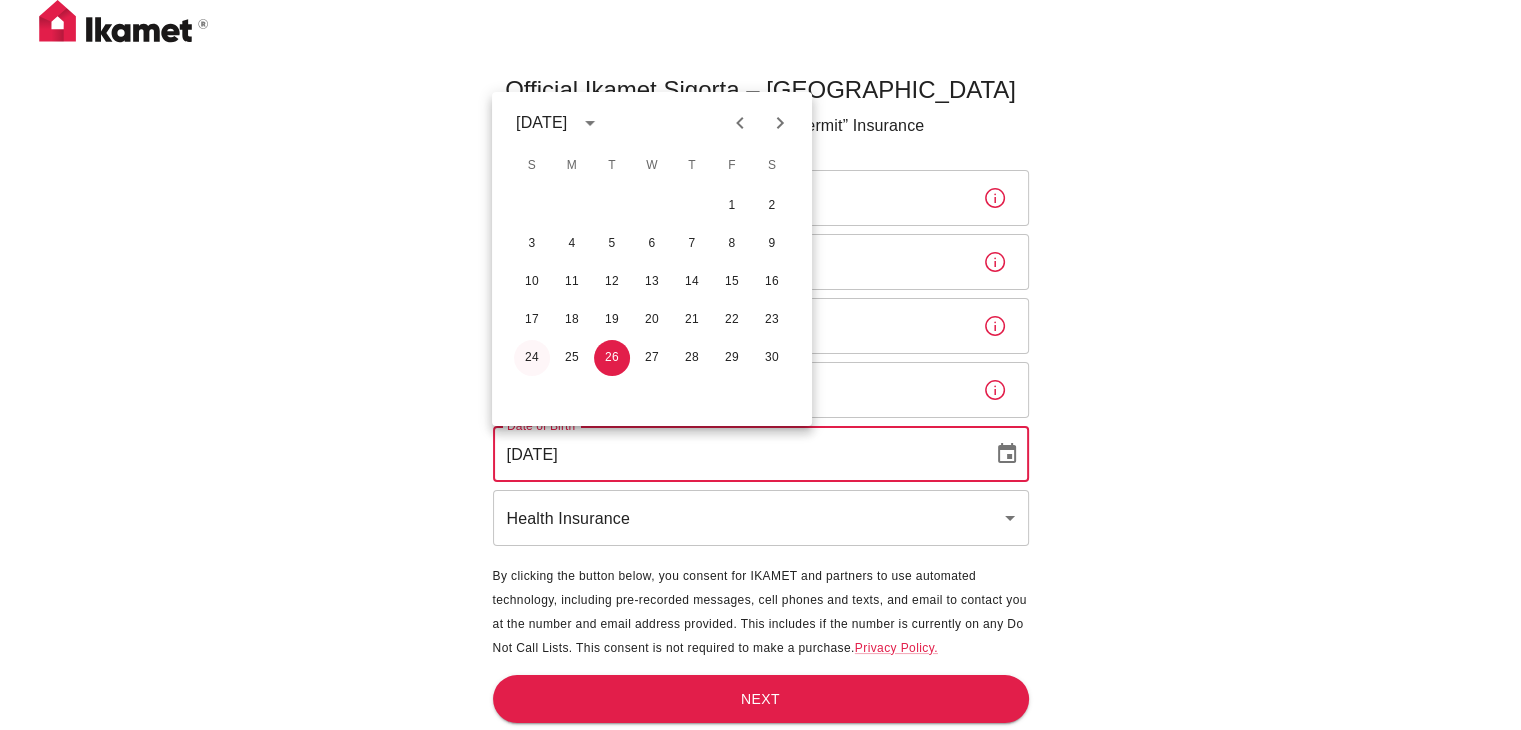click on "24" at bounding box center [532, 358] 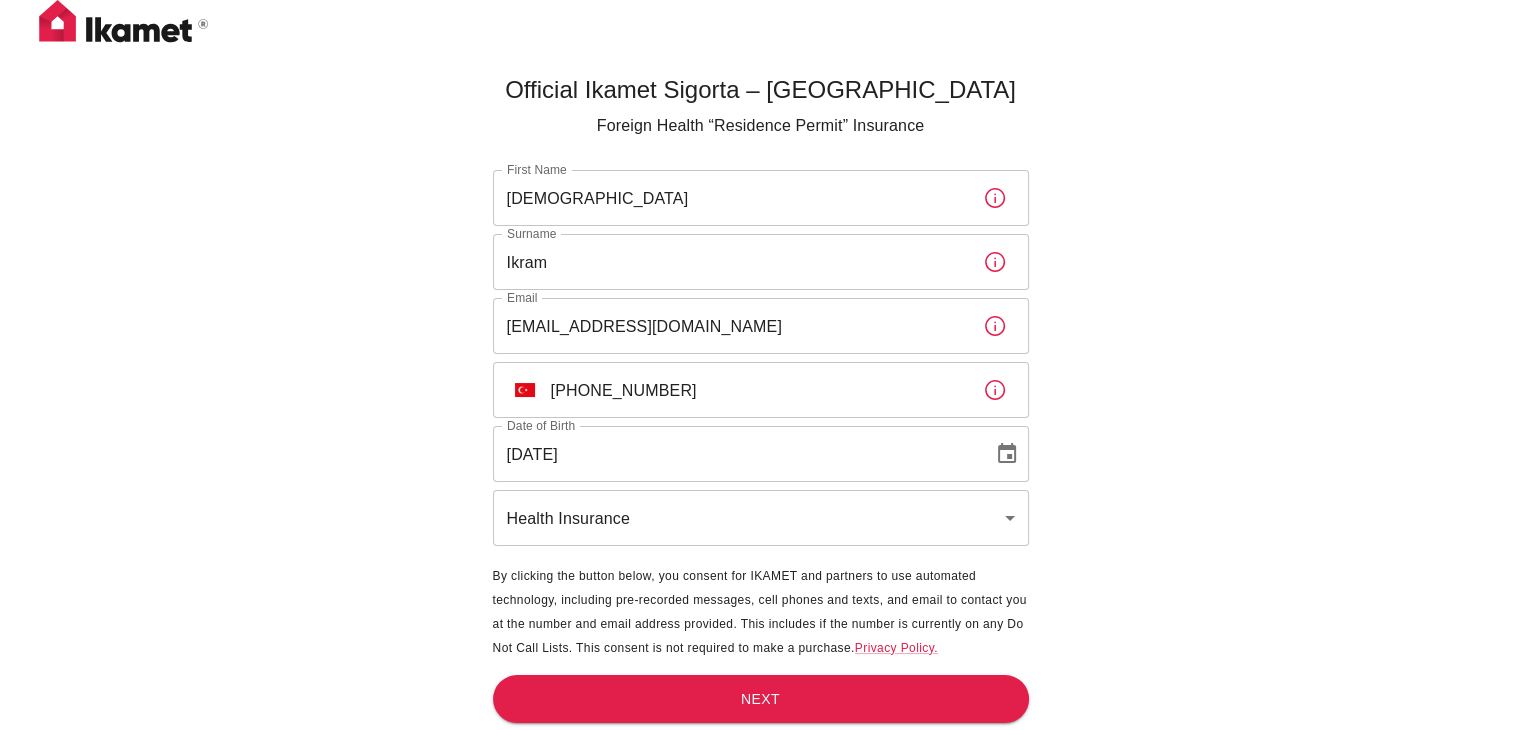 type on "24/06/1990" 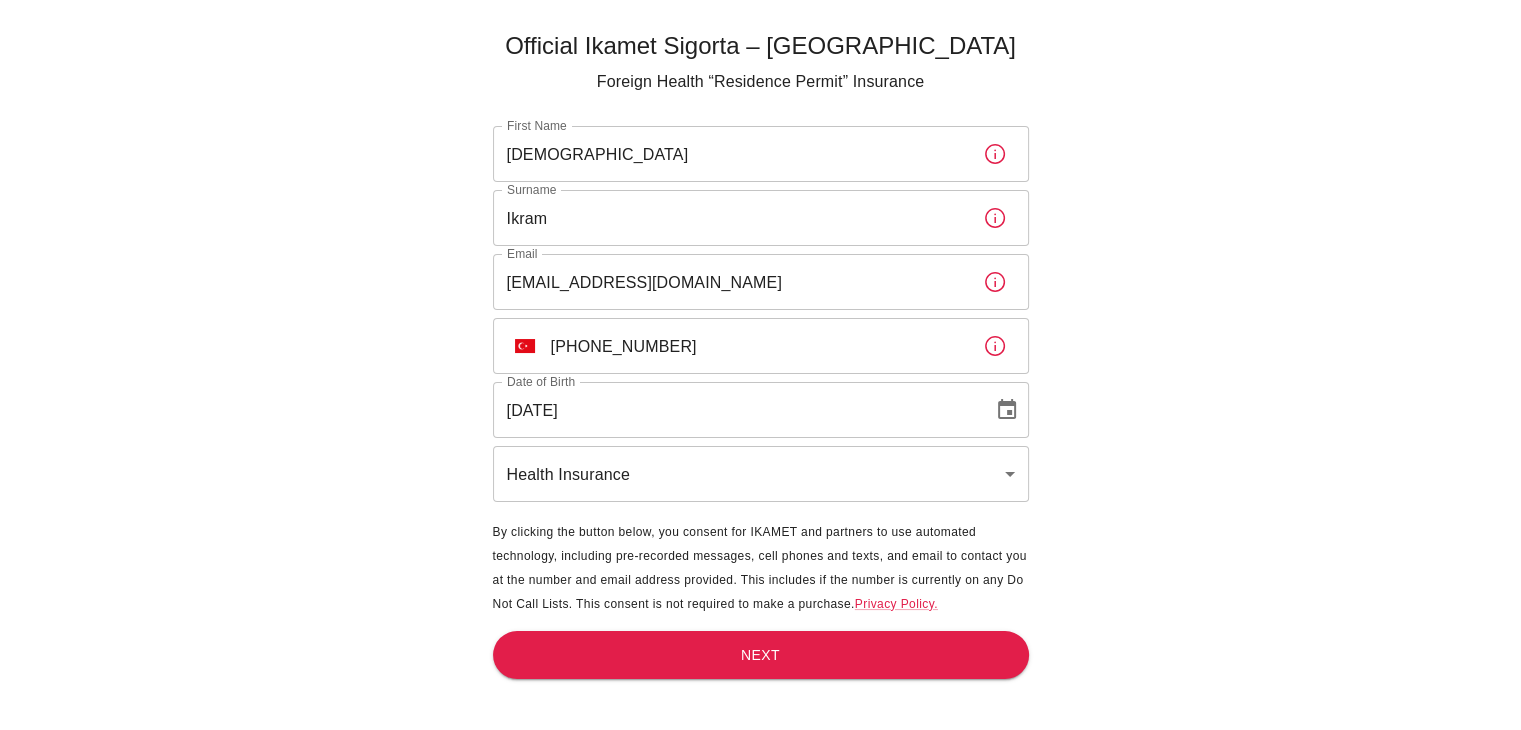 scroll, scrollTop: 66, scrollLeft: 0, axis: vertical 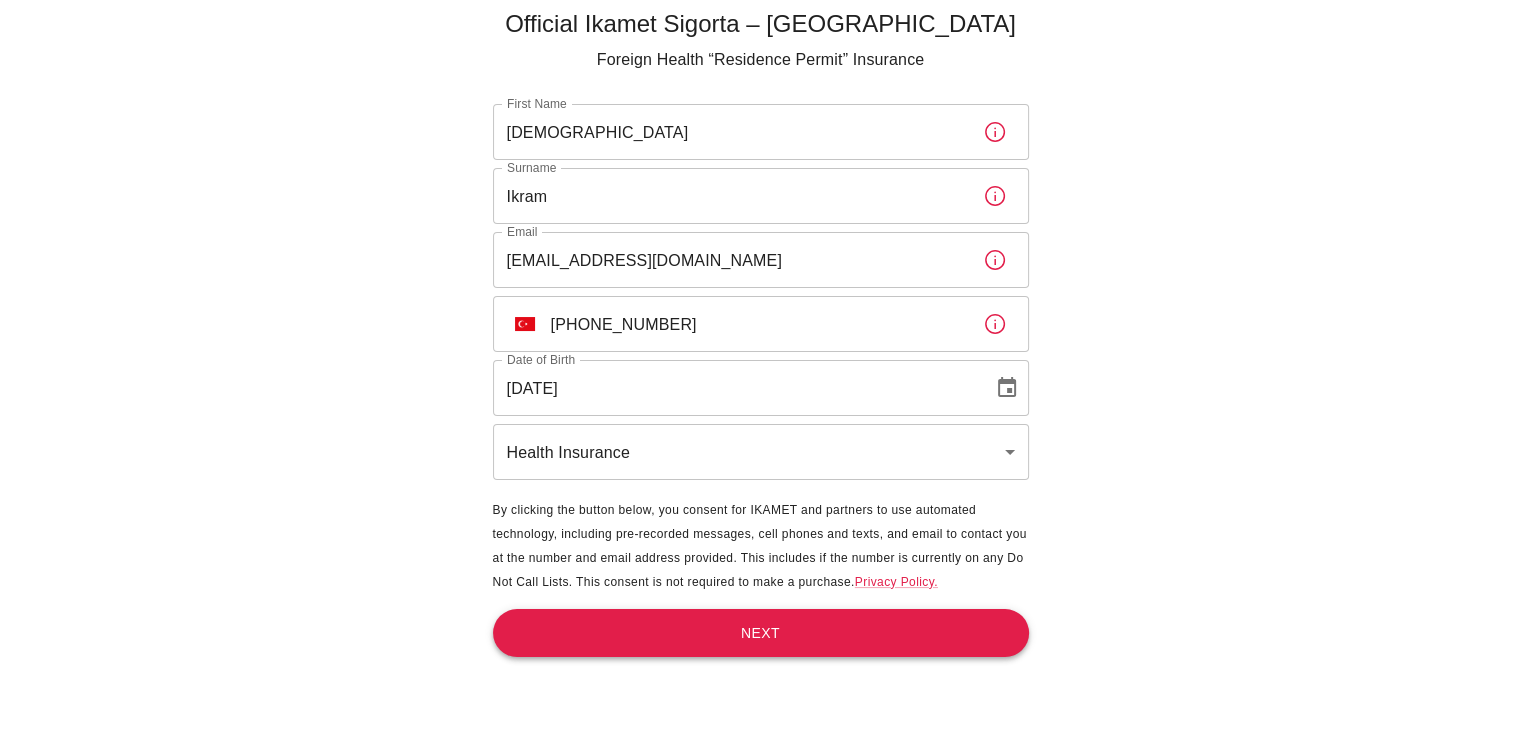 click on "Next" at bounding box center (761, 633) 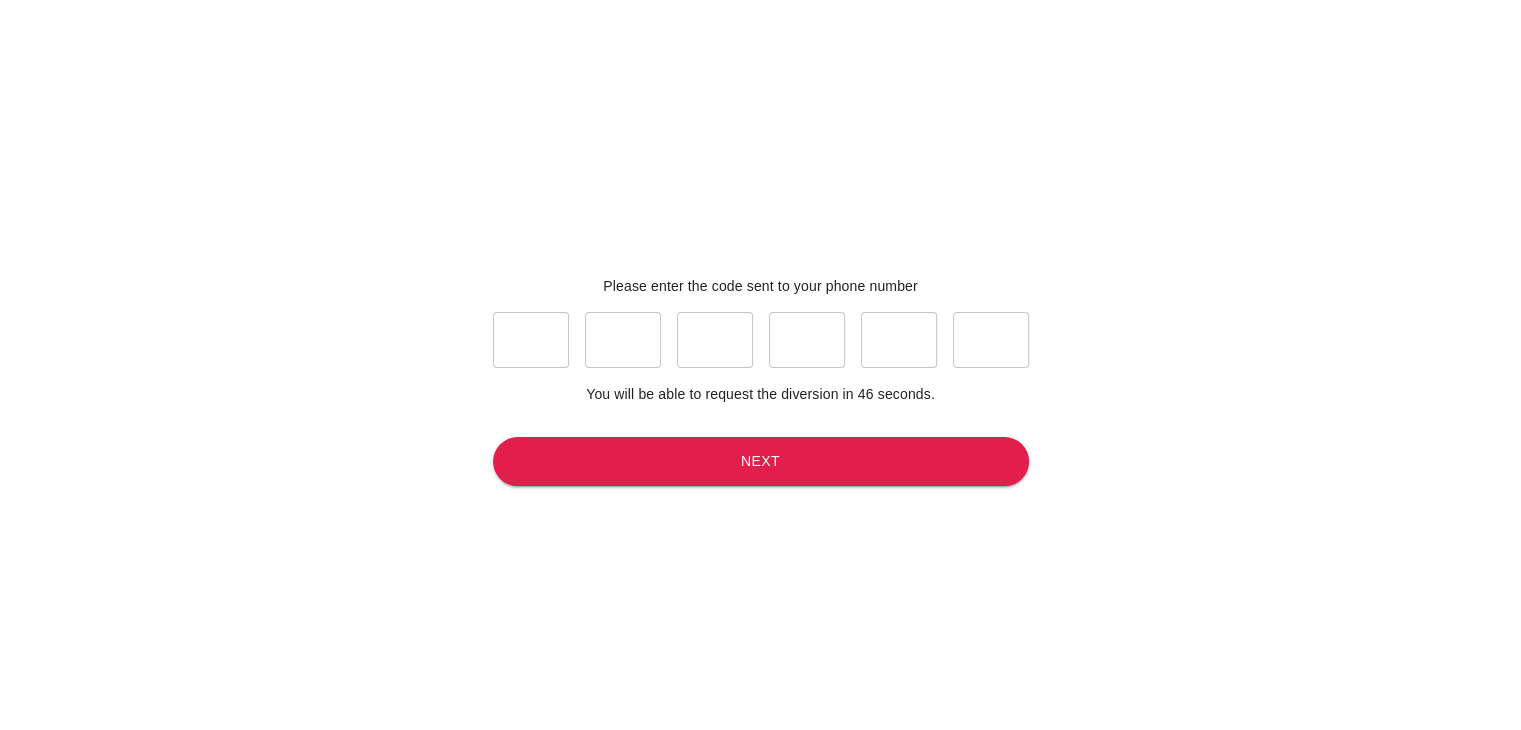 click at bounding box center [531, 340] 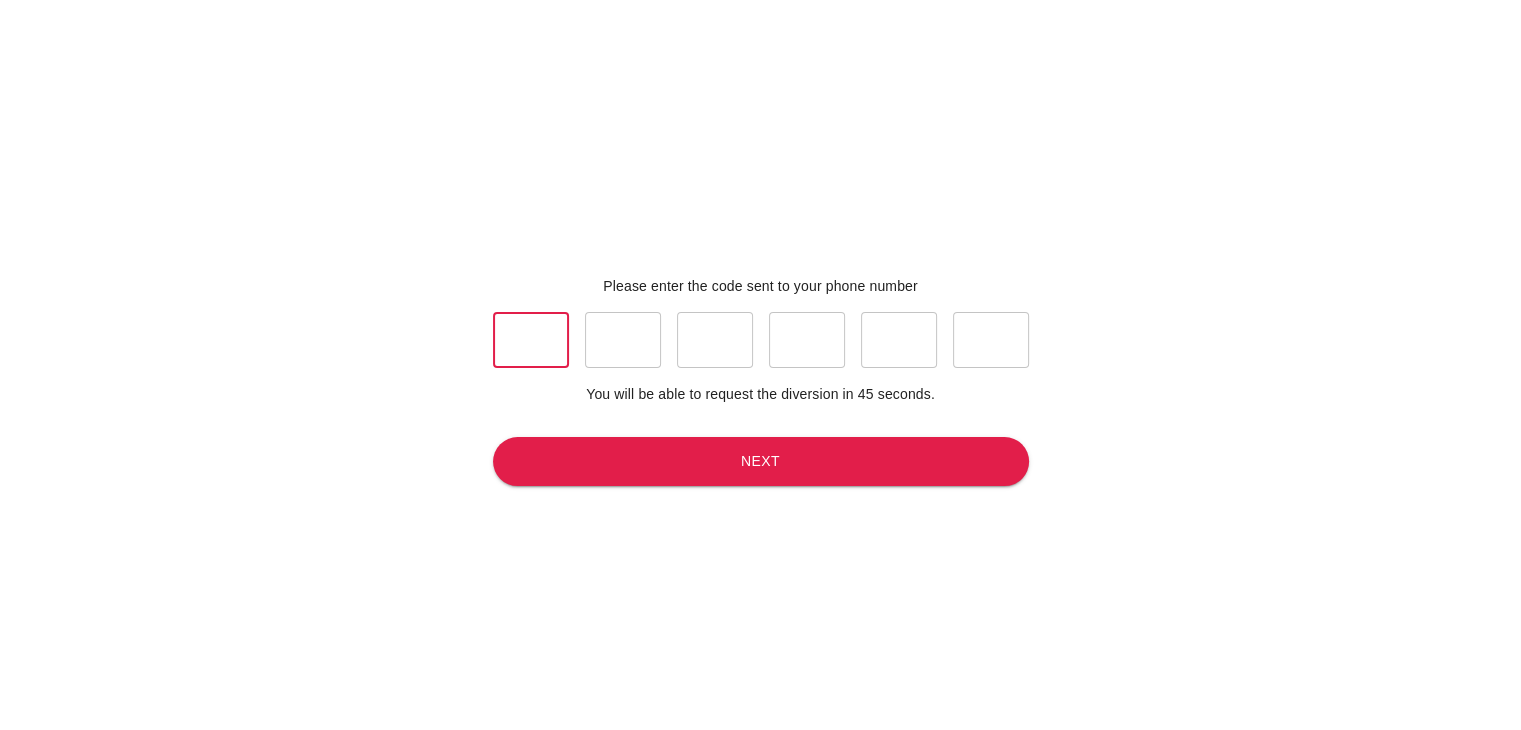 type on "6" 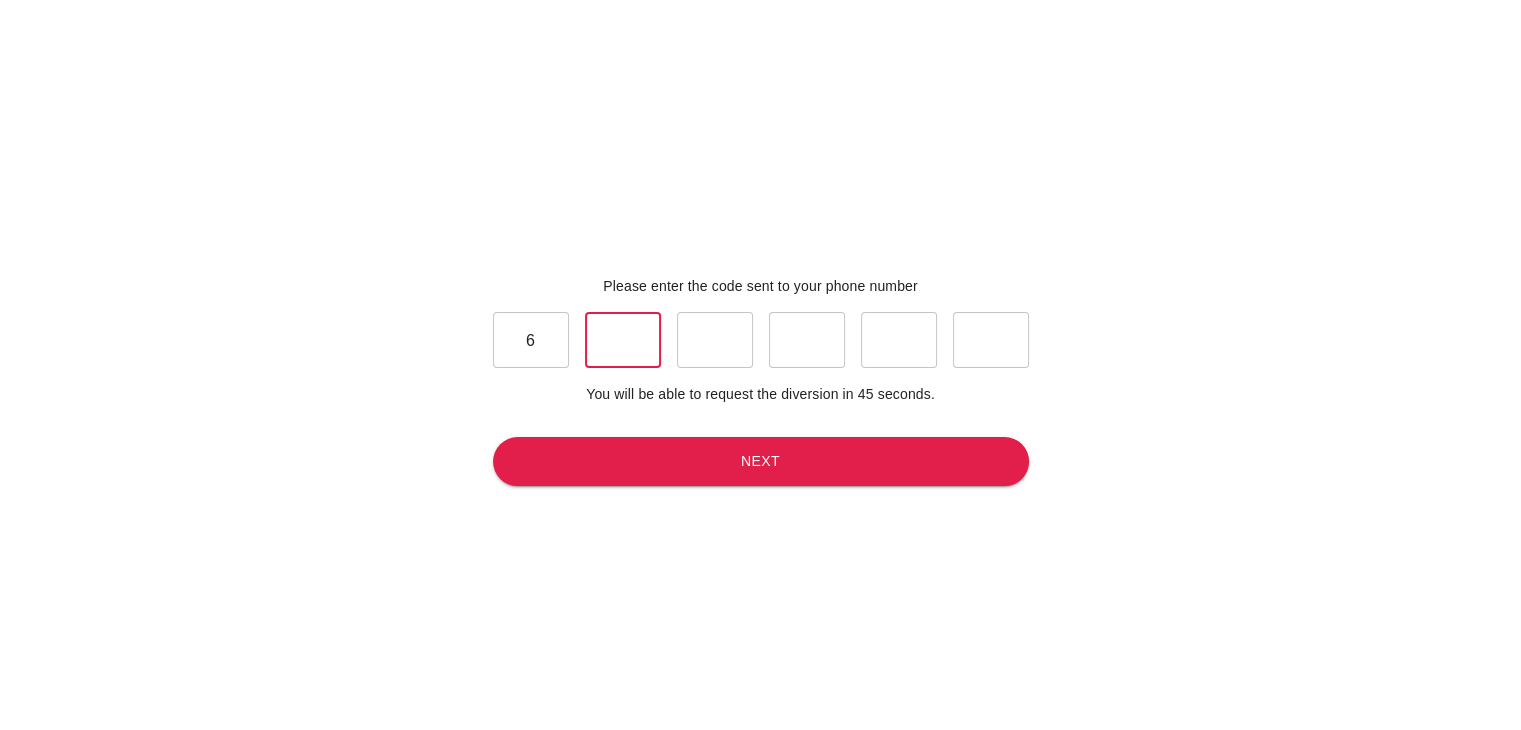 type on "0" 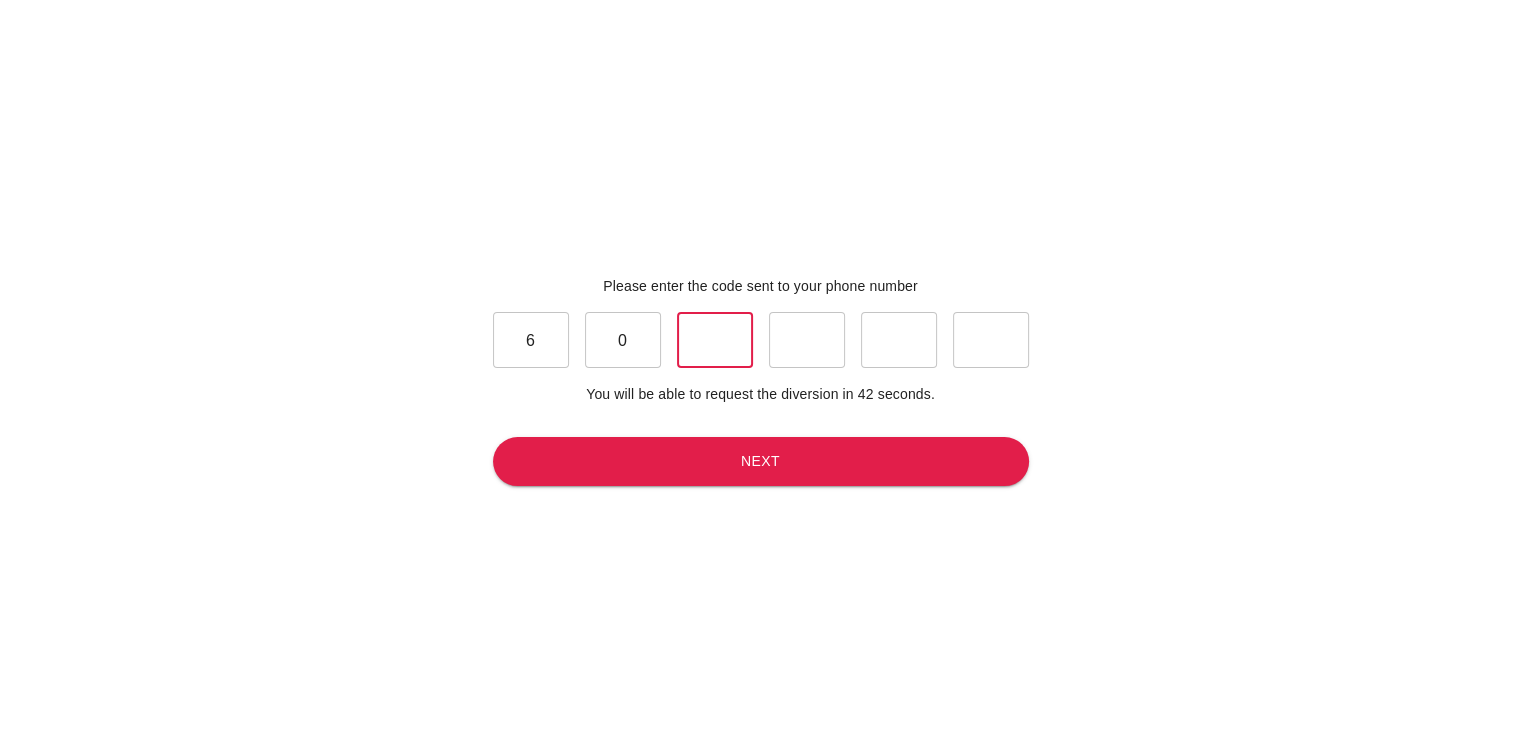 type on "9" 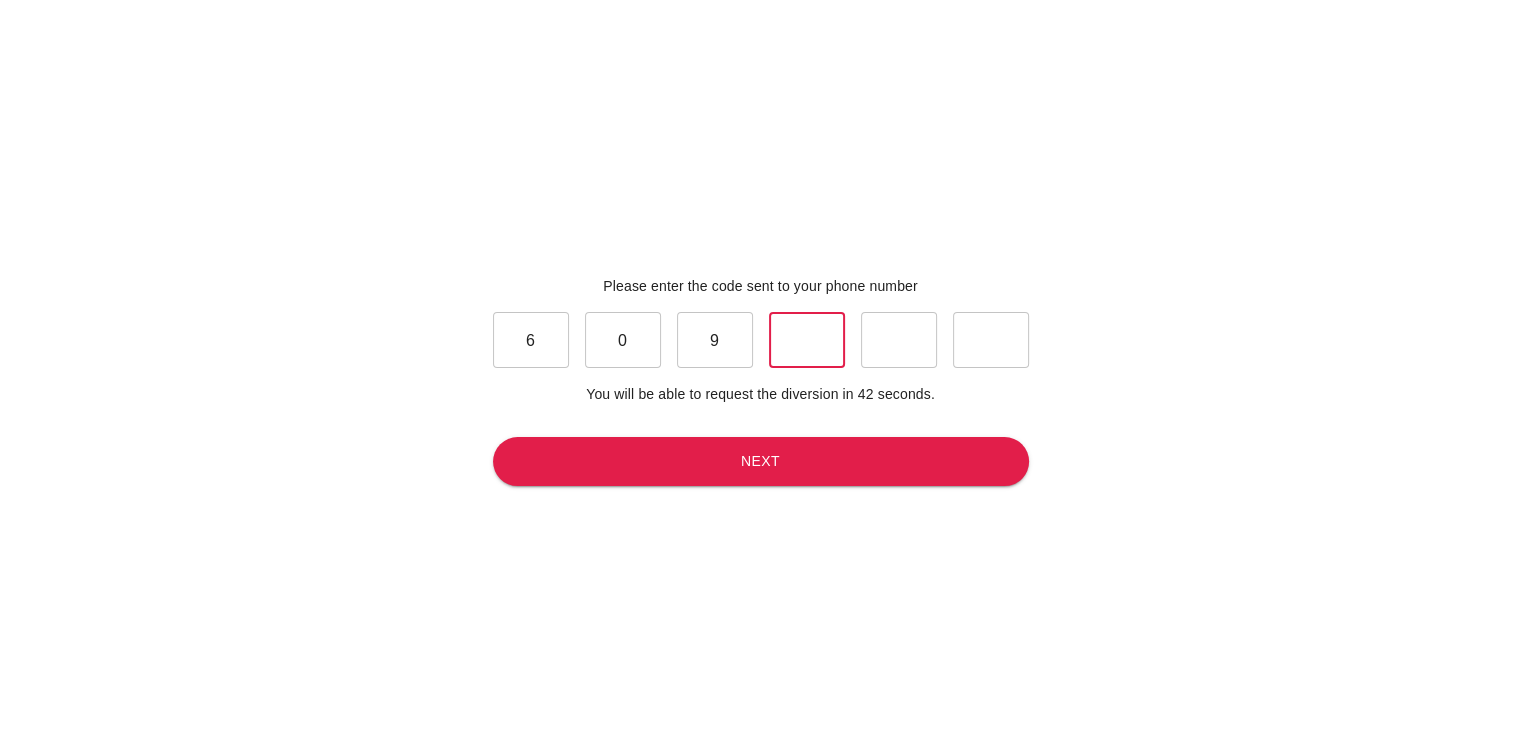 type on "4" 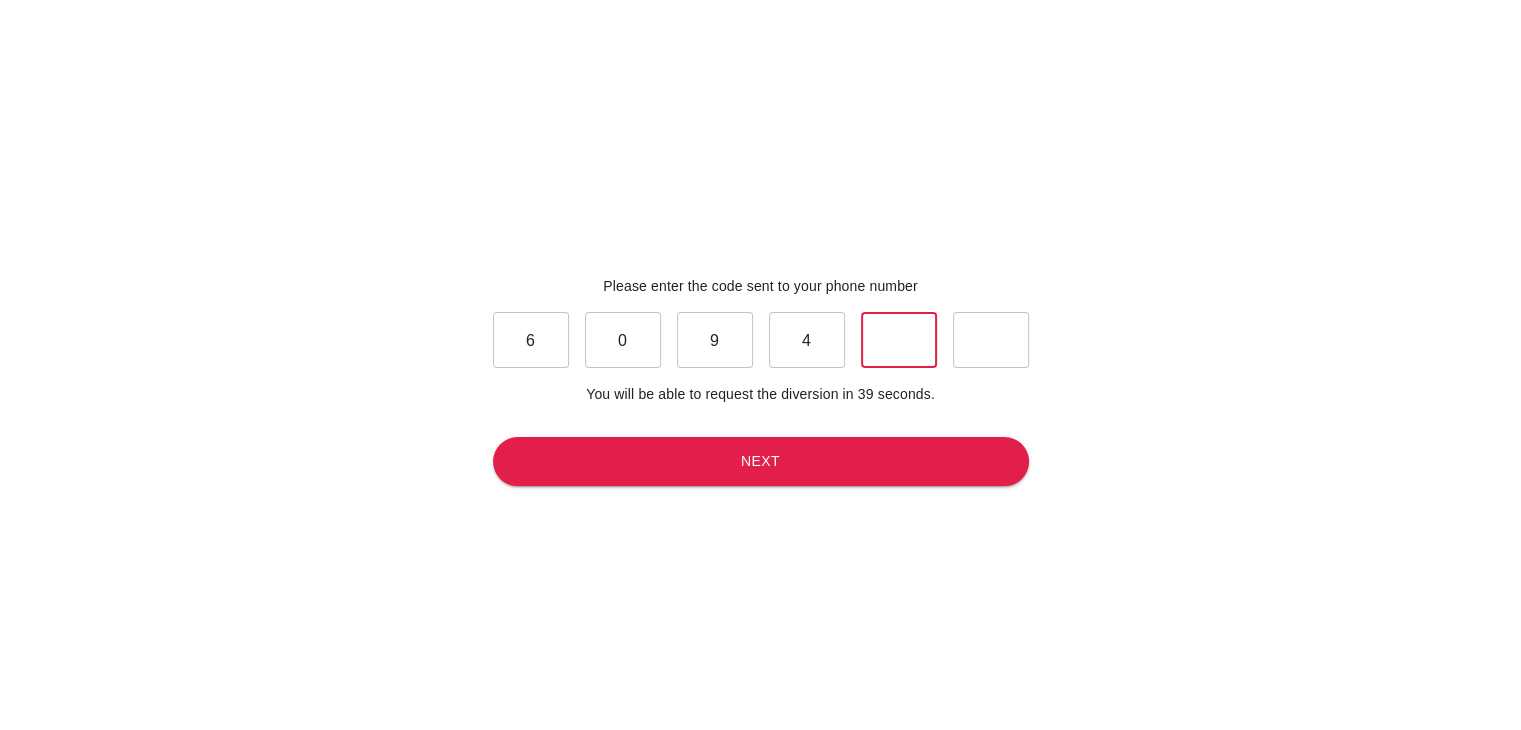 type on "6" 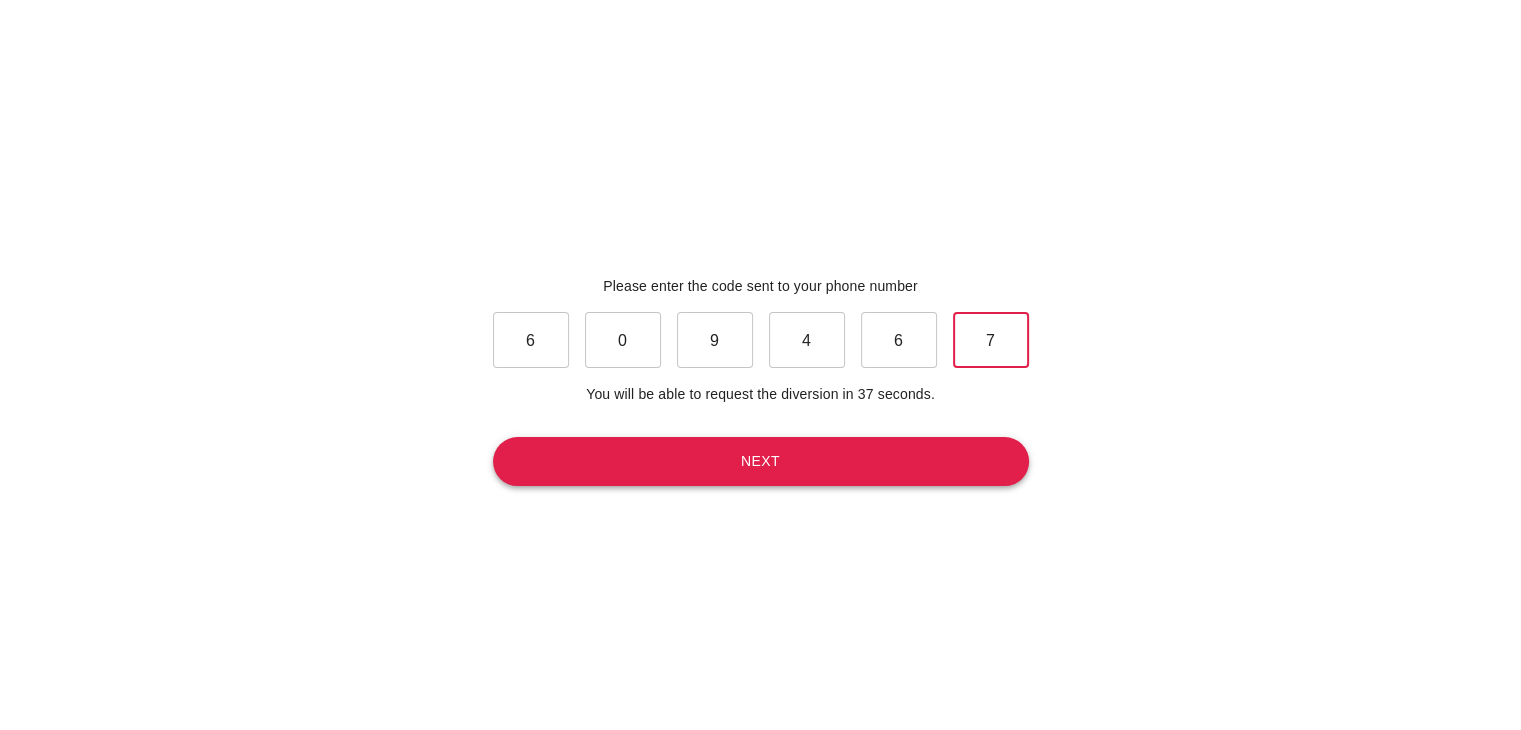 type on "7" 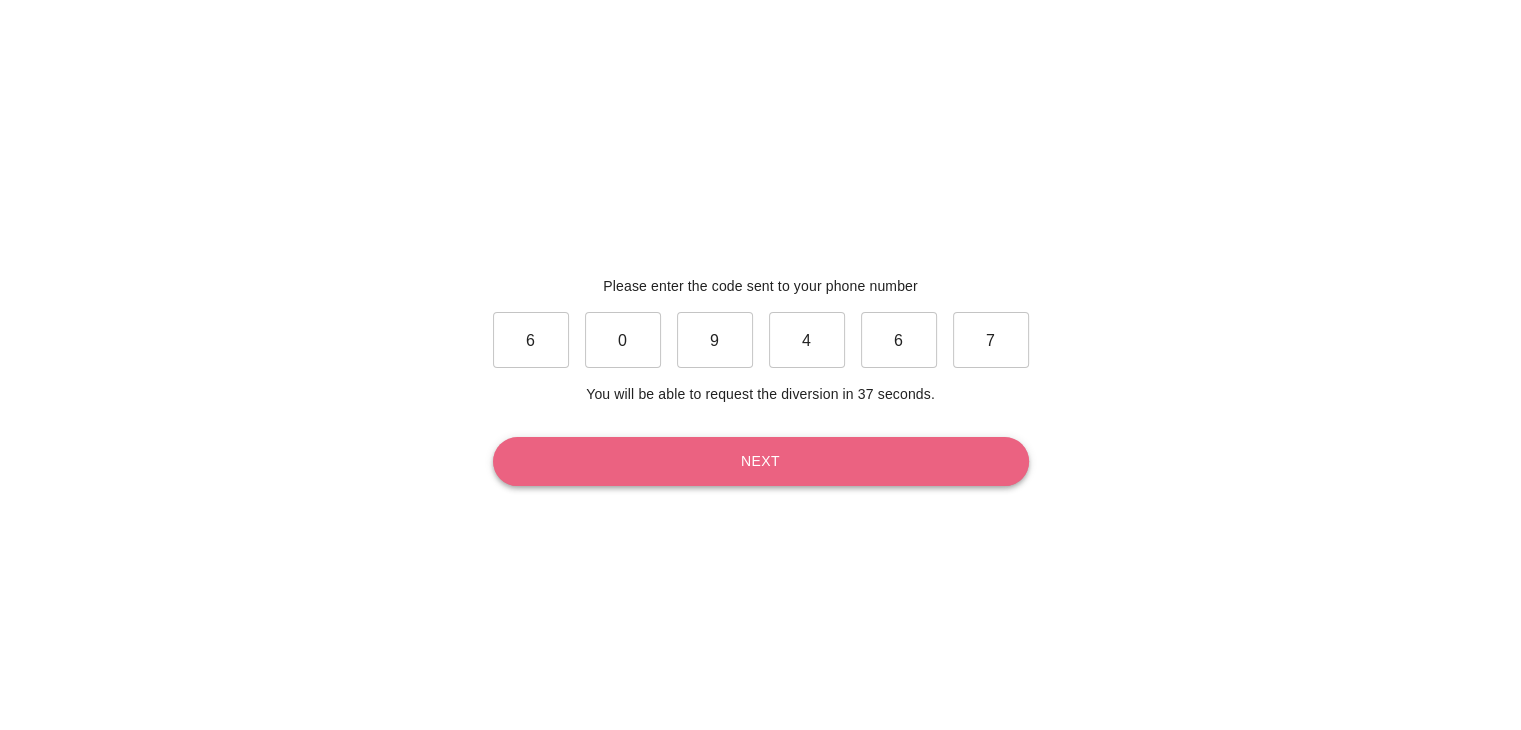 click on "Next" at bounding box center (761, 461) 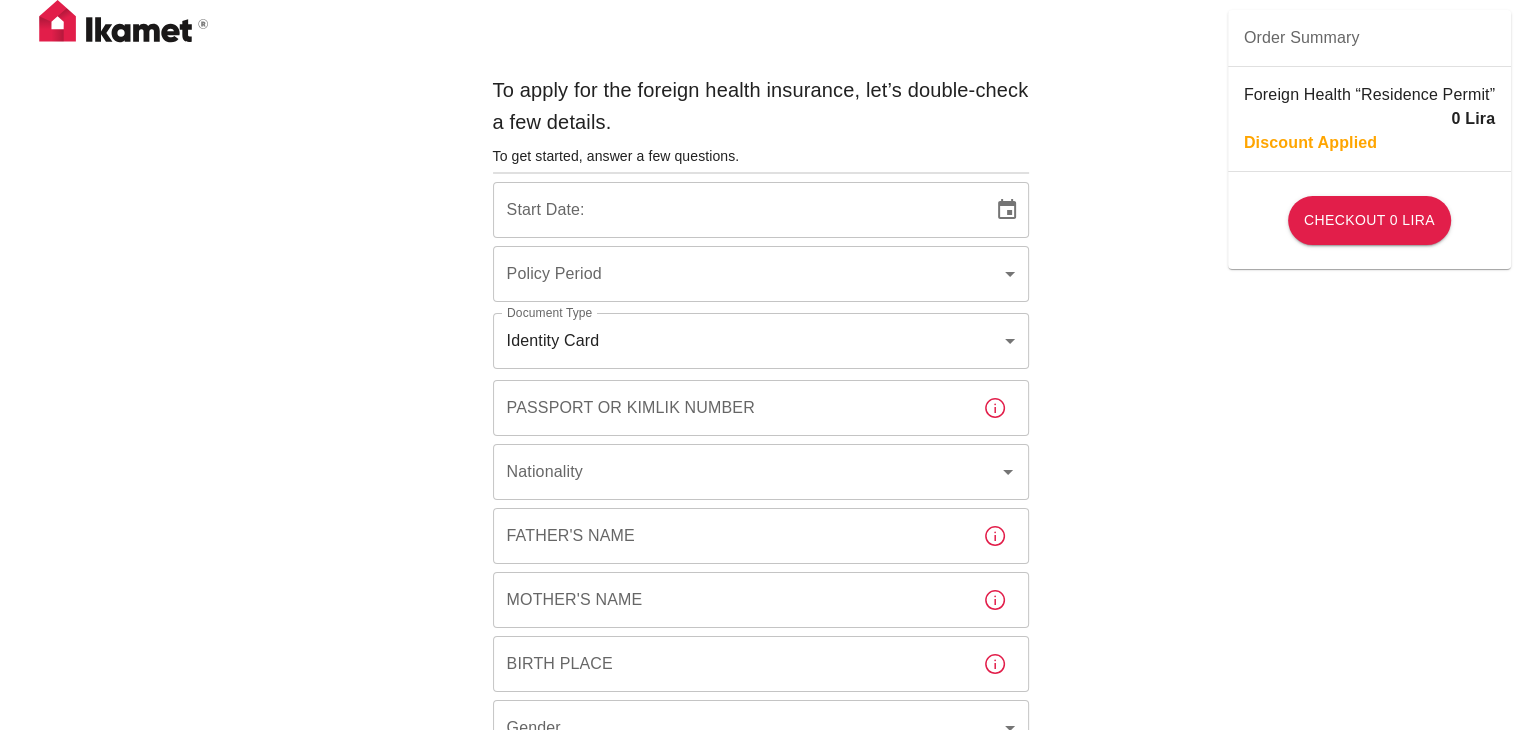 type on "b7343ef8-d55e-4554-96a8-76e30347e985" 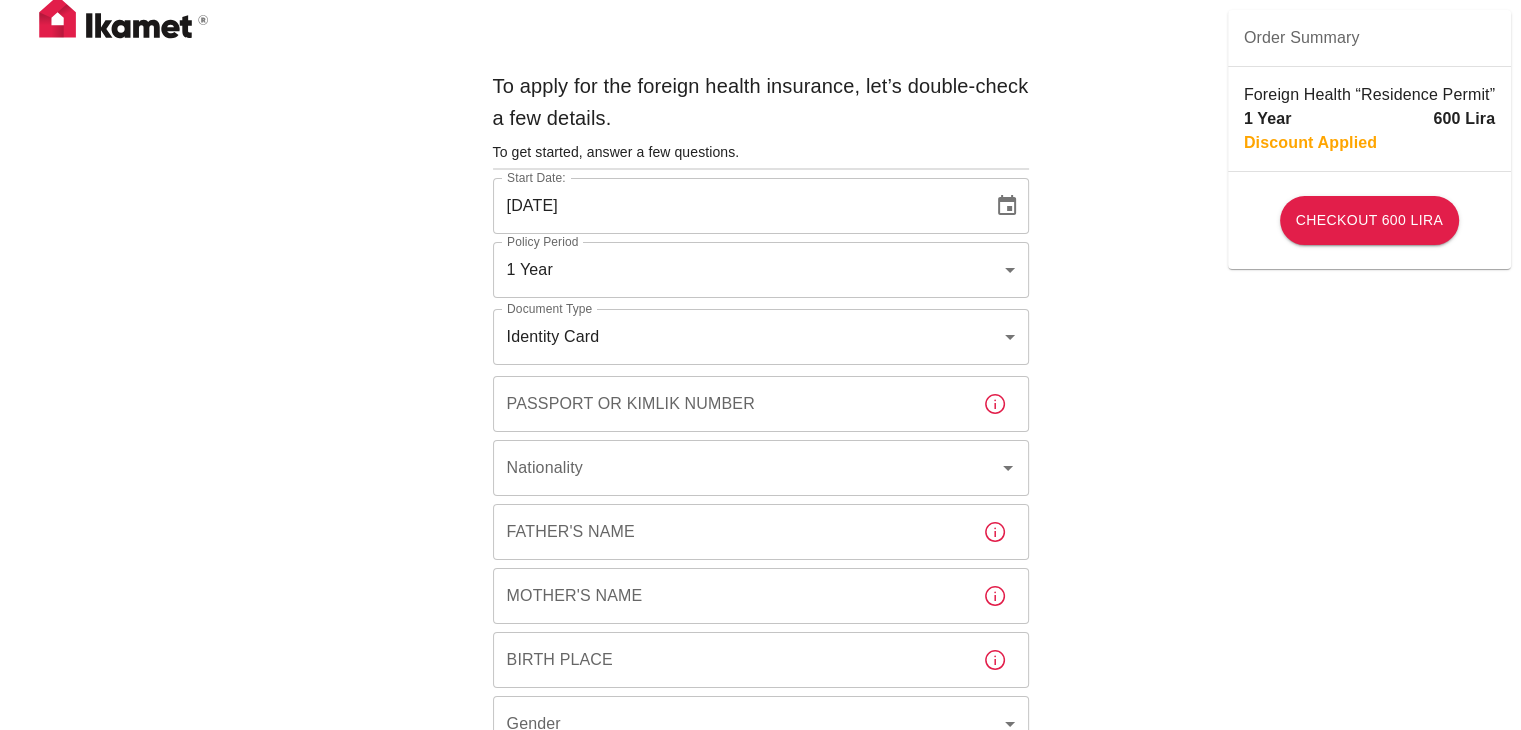scroll, scrollTop: 0, scrollLeft: 0, axis: both 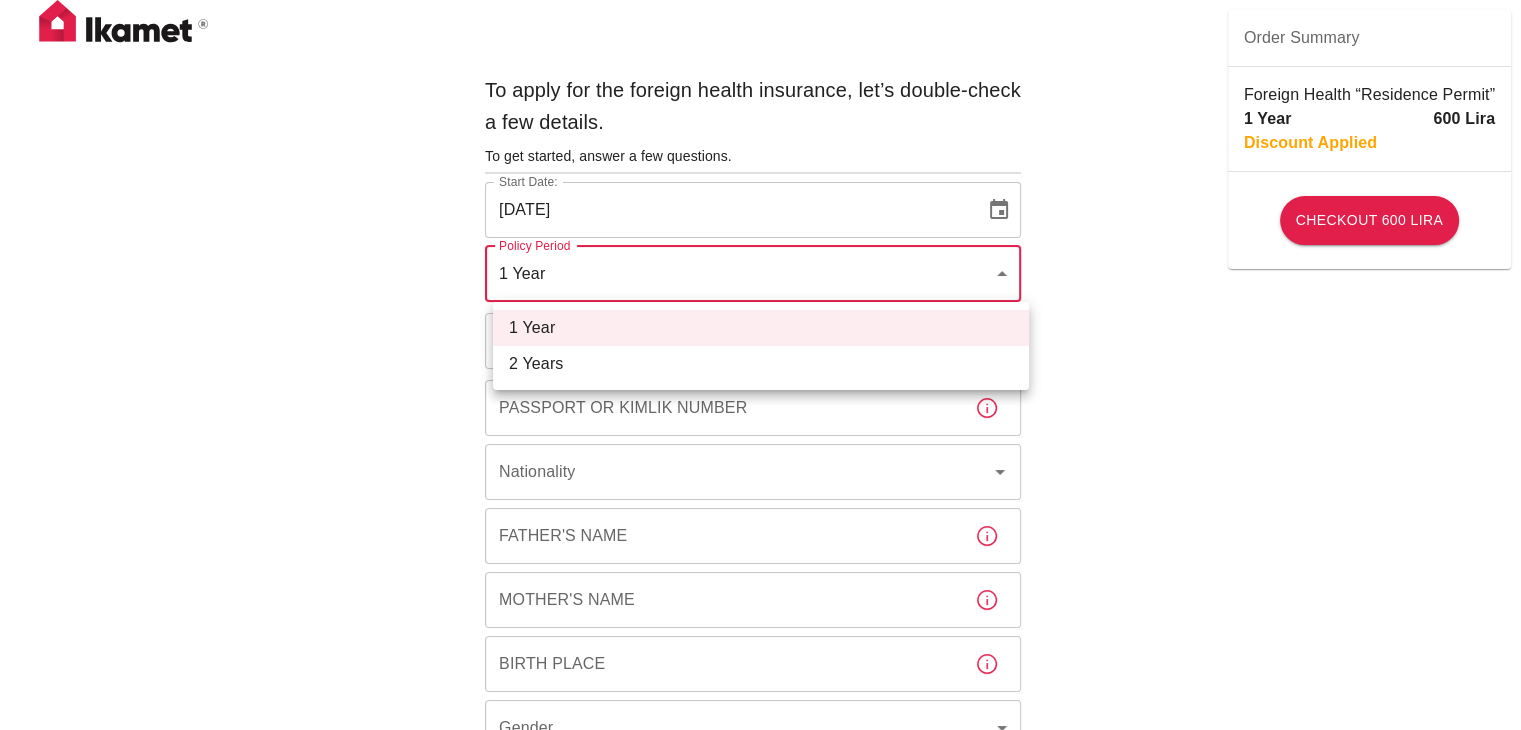 click on "To apply for the foreign health insurance, let’s double-check a few details. To get started, answer a few questions. Start Date: 26/07/2025 Start Date: Policy Period 1 Year b7343ef8-d55e-4554-96a8-76e30347e985 Policy Period Document Type Identity Card id Document Type Passport or Kimlik Number Passport or Kimlik Number Nationality Nationality Father's Name Father's Name Mother's Name Mother's Name Birth Place Birth Place Gender ​ Gender Insured Address City City Town Town Neighborhood Neighborhood Street Street Building Number Building Number Apartment Number Apartment Number EFT Credit Card I have read and accept the  Privacy Policy and User Agreement I have read and accept the  Clarification Text I agree to recieve E-mail and SMS about this offer and campaigns. Order Summary Foreign Health “Residence Permit” 1 Year 600 Lira Discount Applied Checkout 600 Lira Checkout 600 Lira
Ikamet Sigorta | Personal Information
1 Year 2 Years" at bounding box center (760, 775) 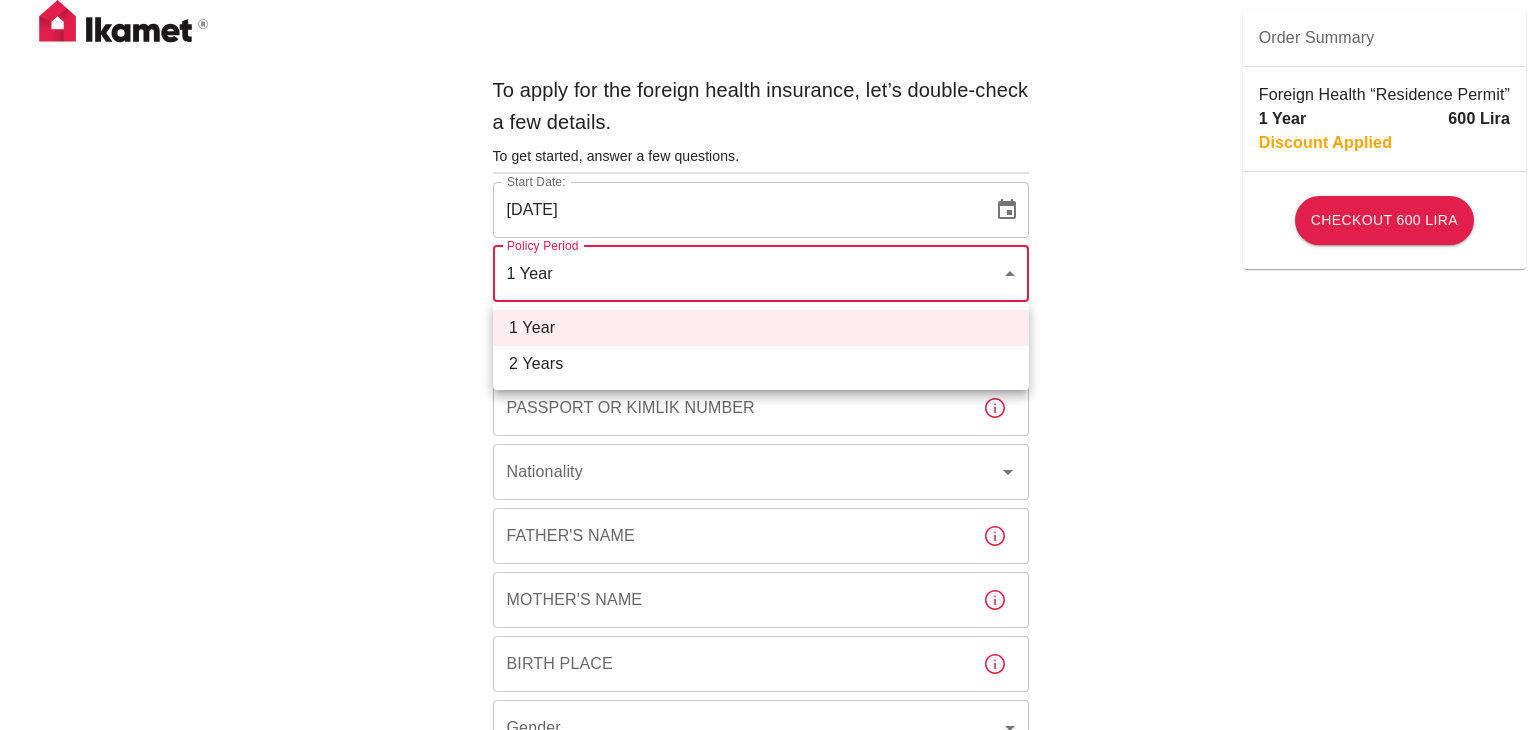click on "2 Years" at bounding box center (761, 364) 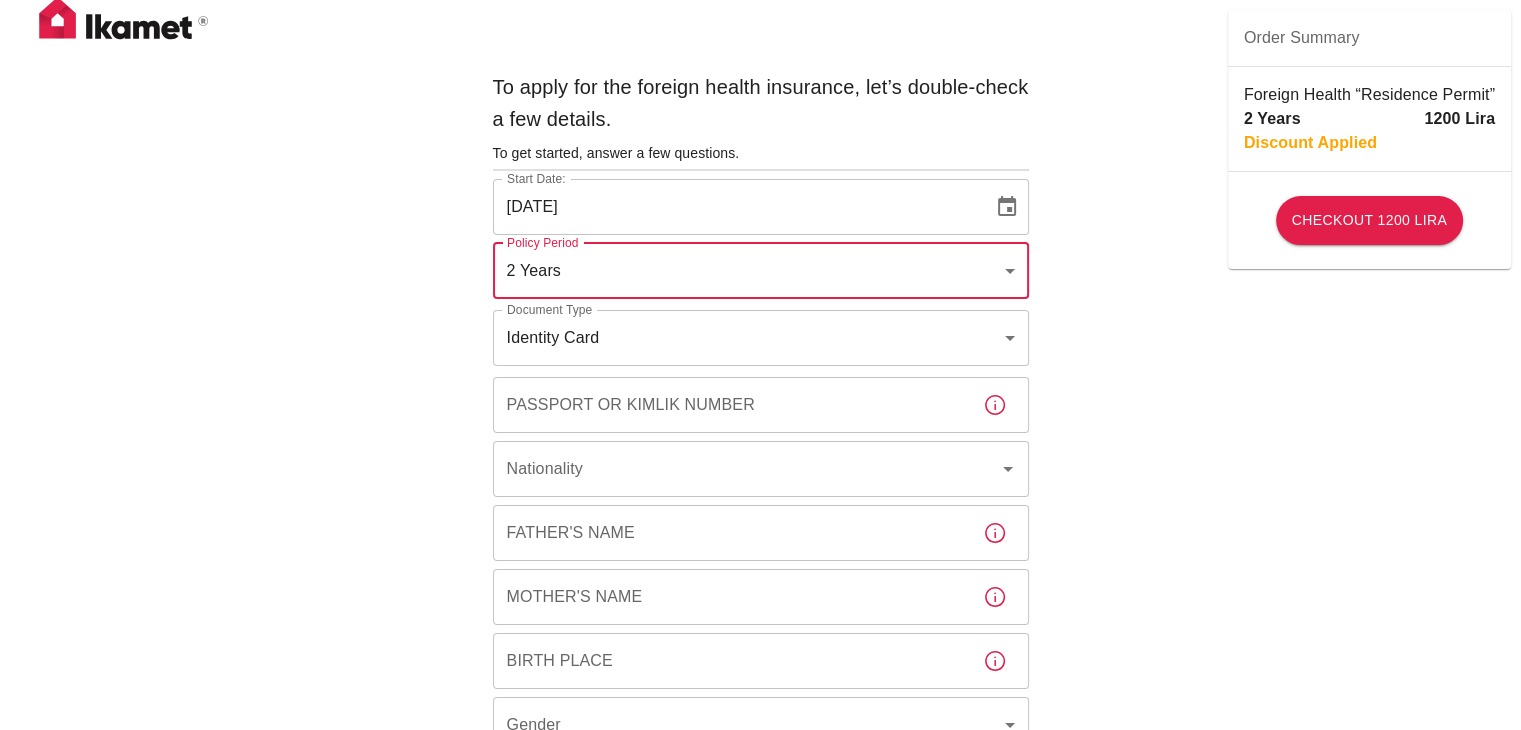 scroll, scrollTop: 0, scrollLeft: 0, axis: both 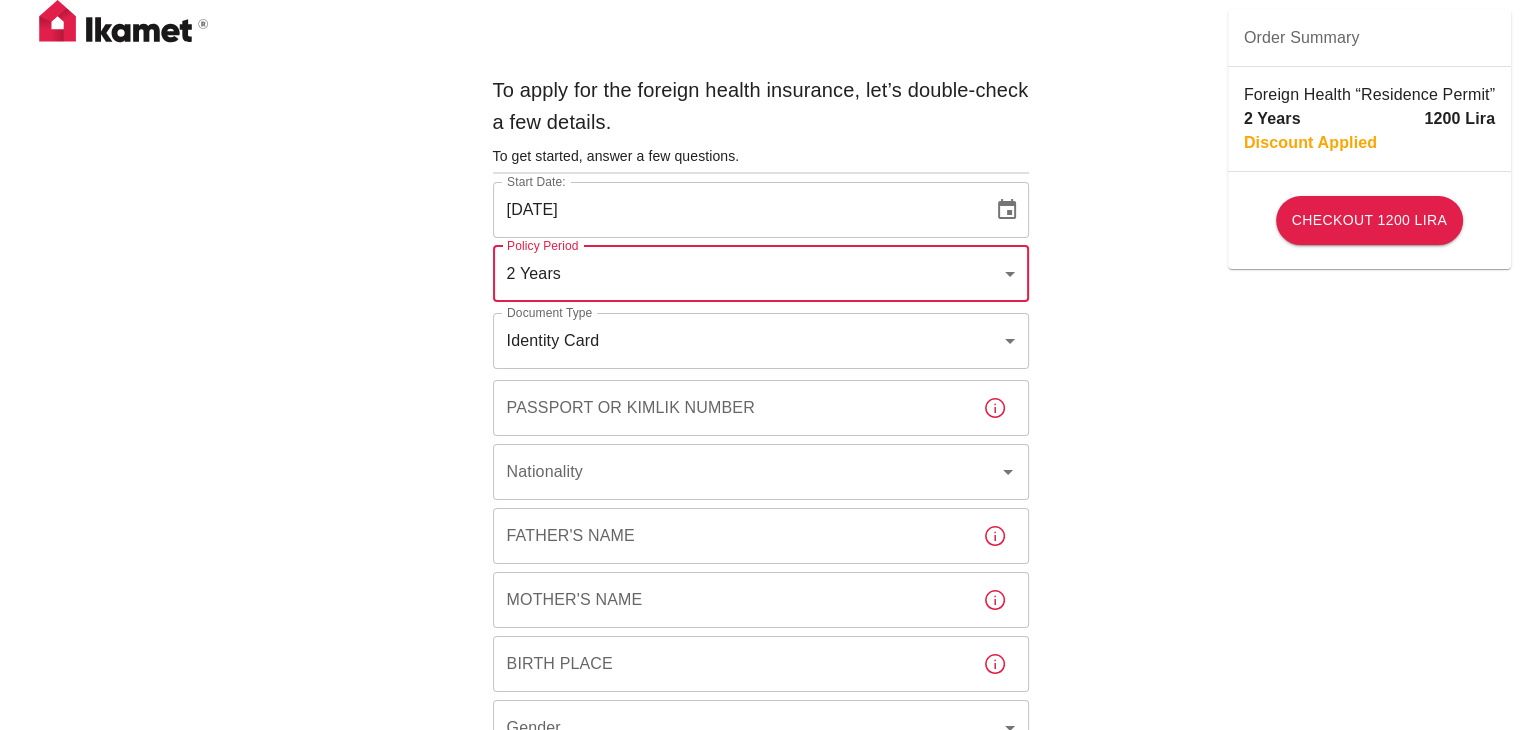 click on "To apply for the foreign health insurance, let’s double-check a few details. To get started, answer a few questions. Start Date: 26/07/2025 Start Date: Policy Period 2 Years 572c7356-bd2e-44a0-a5fb-f98fe7448427 Policy Period Document Type Identity Card id Document Type Passport or Kimlik Number Passport or Kimlik Number Nationality Nationality Father's Name Father's Name Mother's Name Mother's Name Birth Place Birth Place Gender ​ Gender Insured Address City City Town Town Neighborhood Neighborhood Street Street Building Number Building Number Apartment Number Apartment Number EFT Credit Card I have read and accept the  Privacy Policy and User Agreement I have read and accept the  Clarification Text I agree to recieve E-mail and SMS about this offer and campaigns. Order Summary Foreign Health “Residence Permit” 2 Years 1200 Lira Discount Applied Checkout 1200 Lira Checkout 1200 Lira
Ikamet Sigorta | Personal Information" at bounding box center [760, 775] 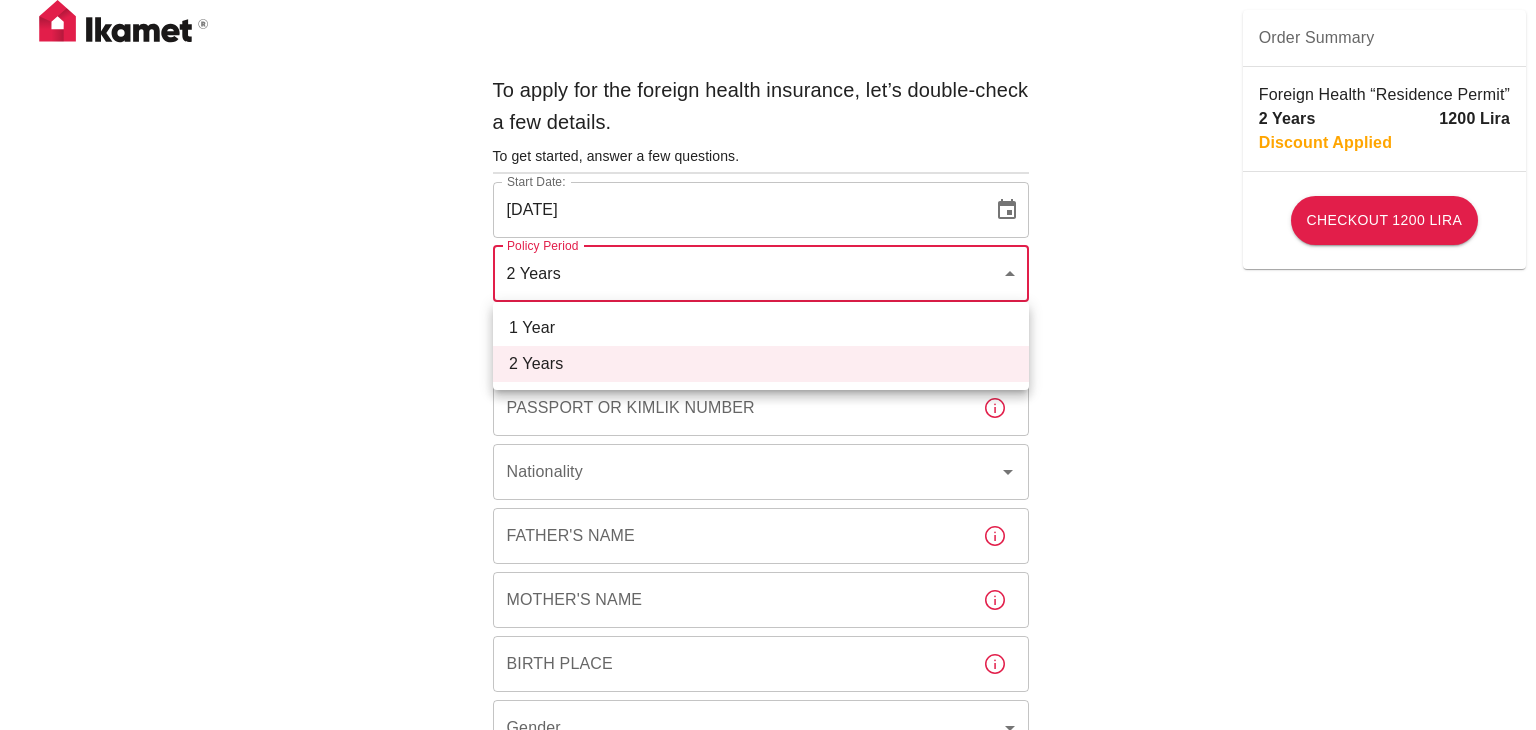 click on "1 Year" at bounding box center (761, 328) 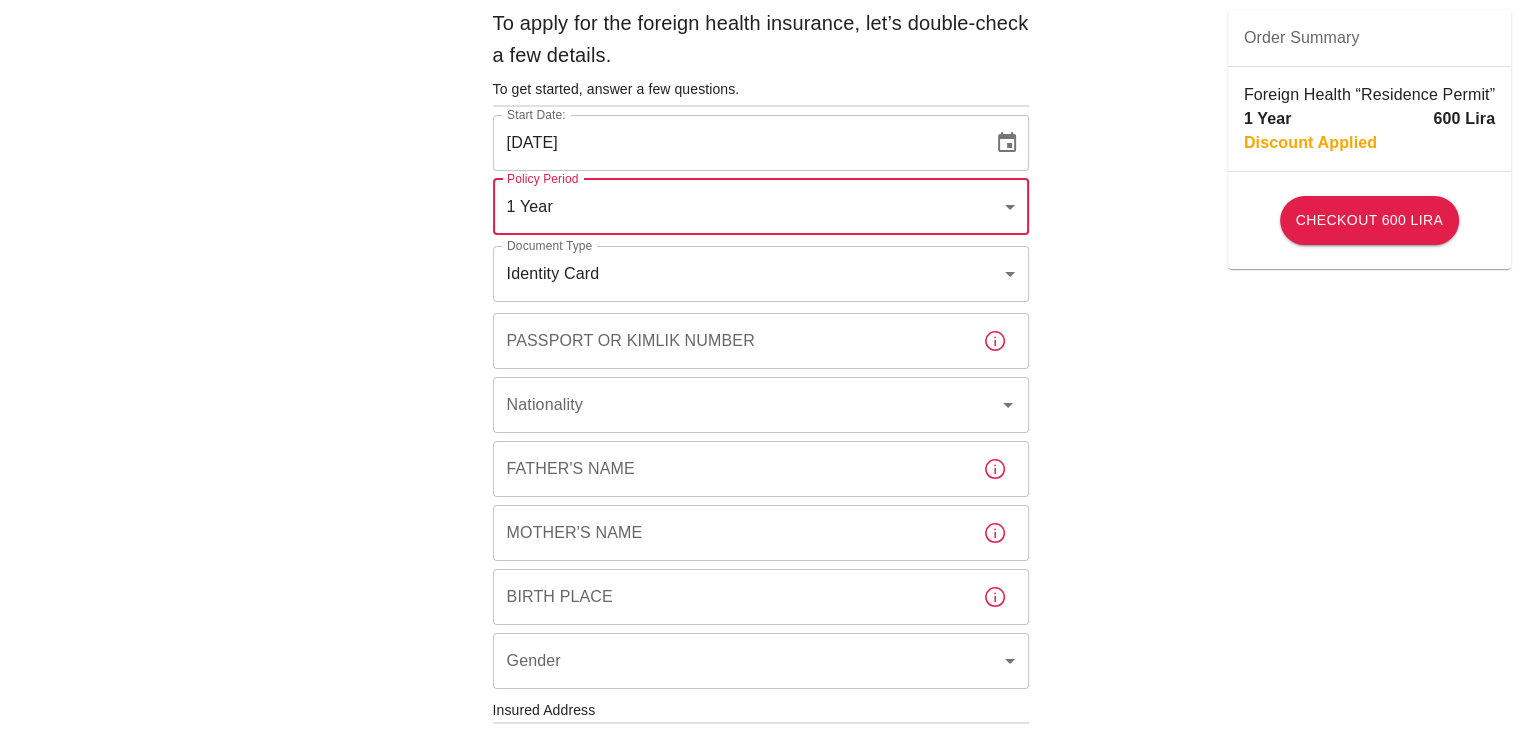 scroll, scrollTop: 100, scrollLeft: 0, axis: vertical 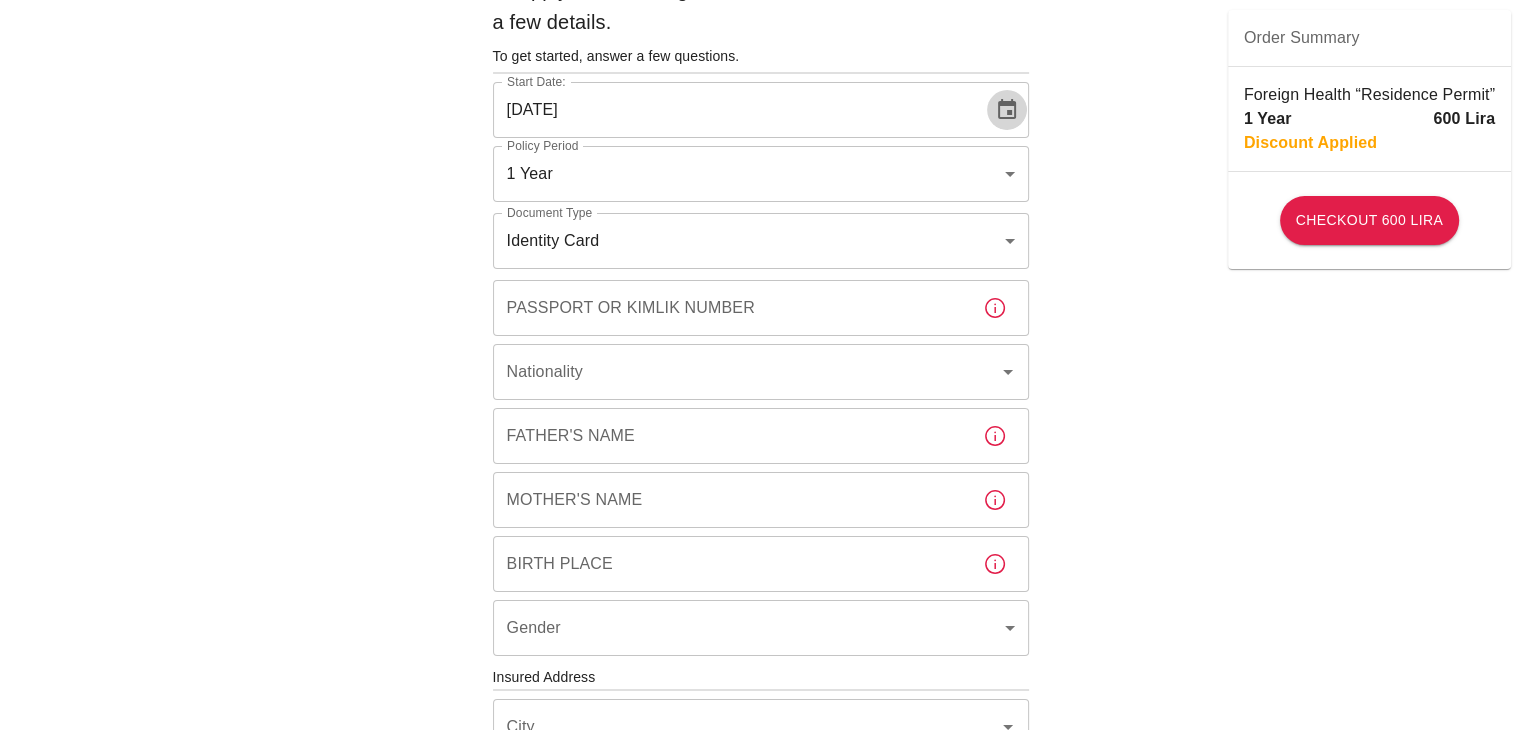 click 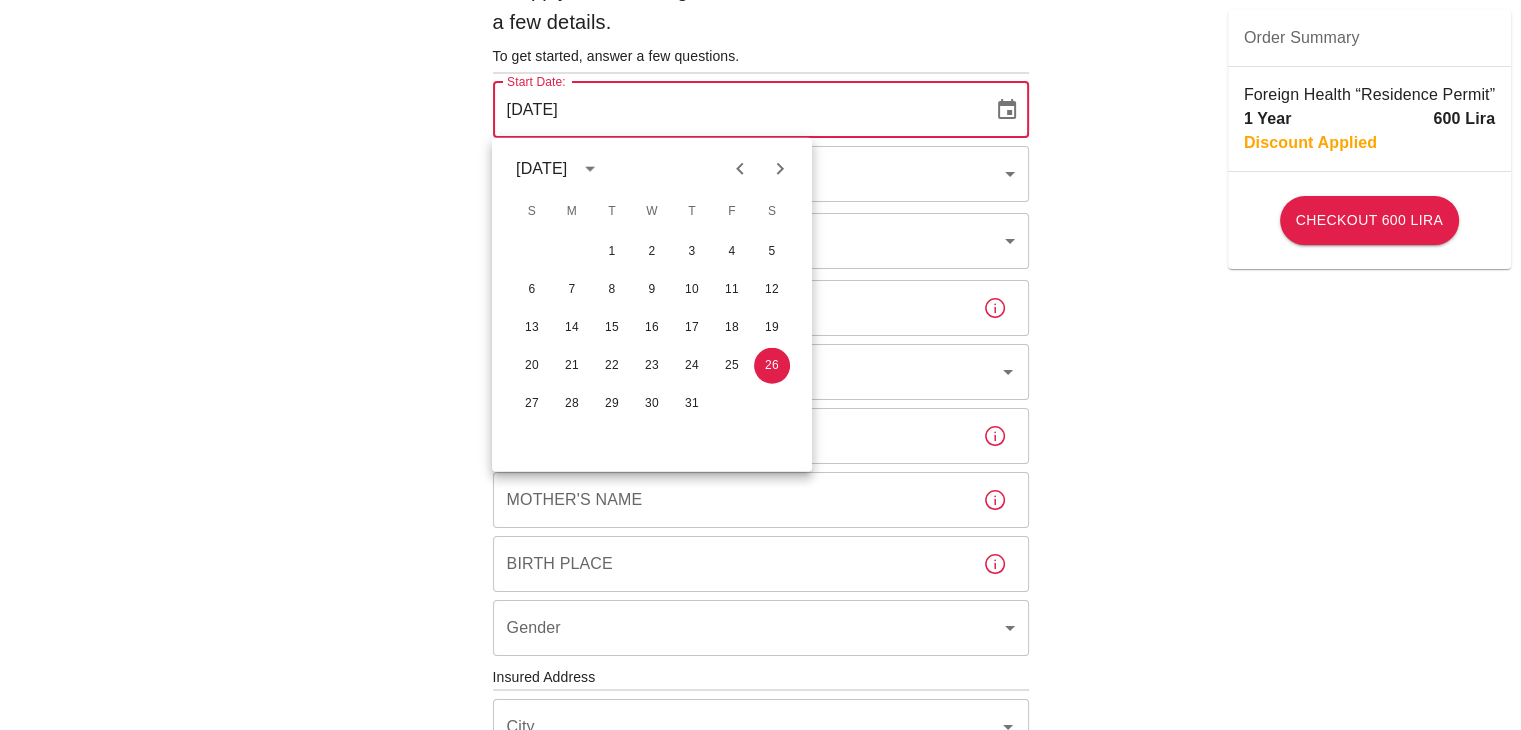 click 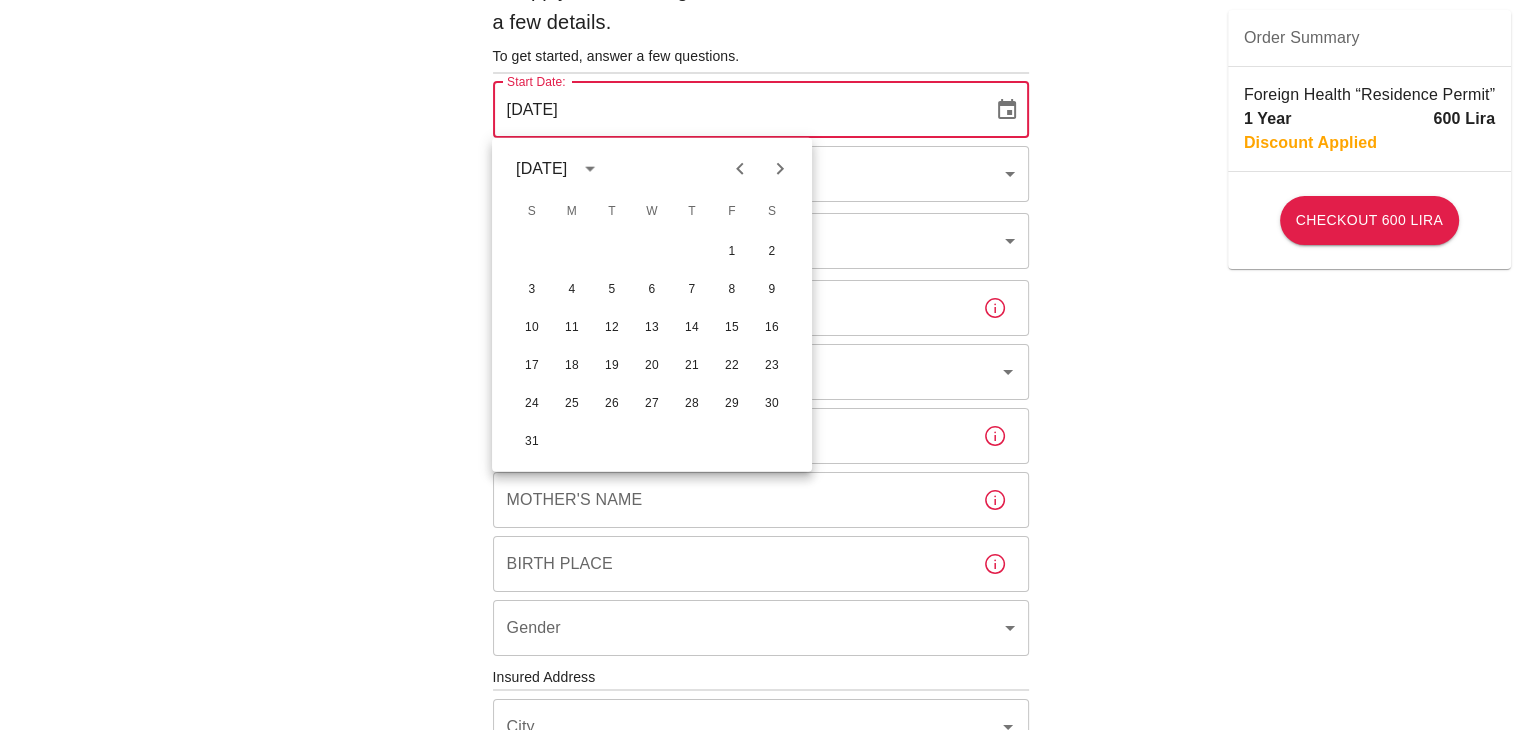 click 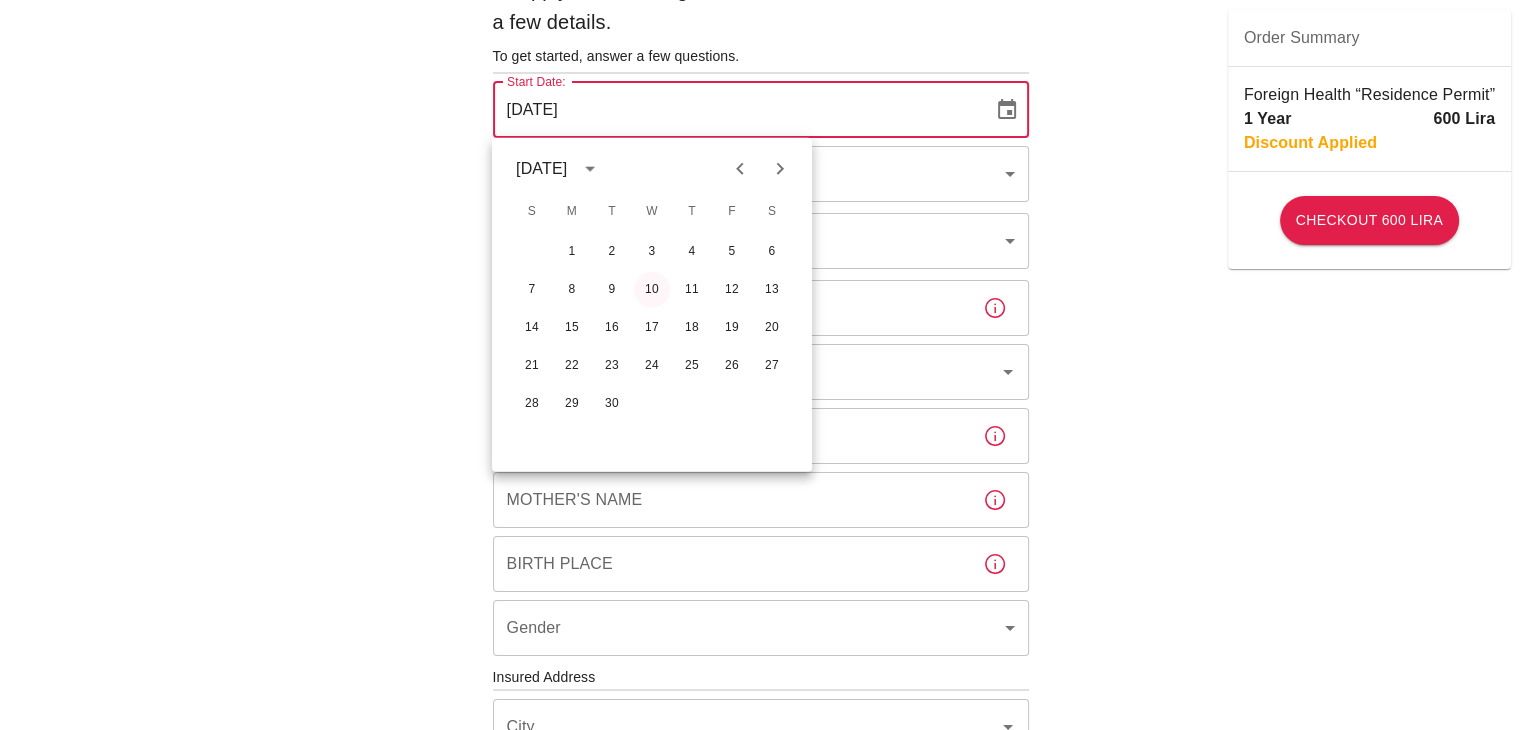 click on "10" at bounding box center (652, 290) 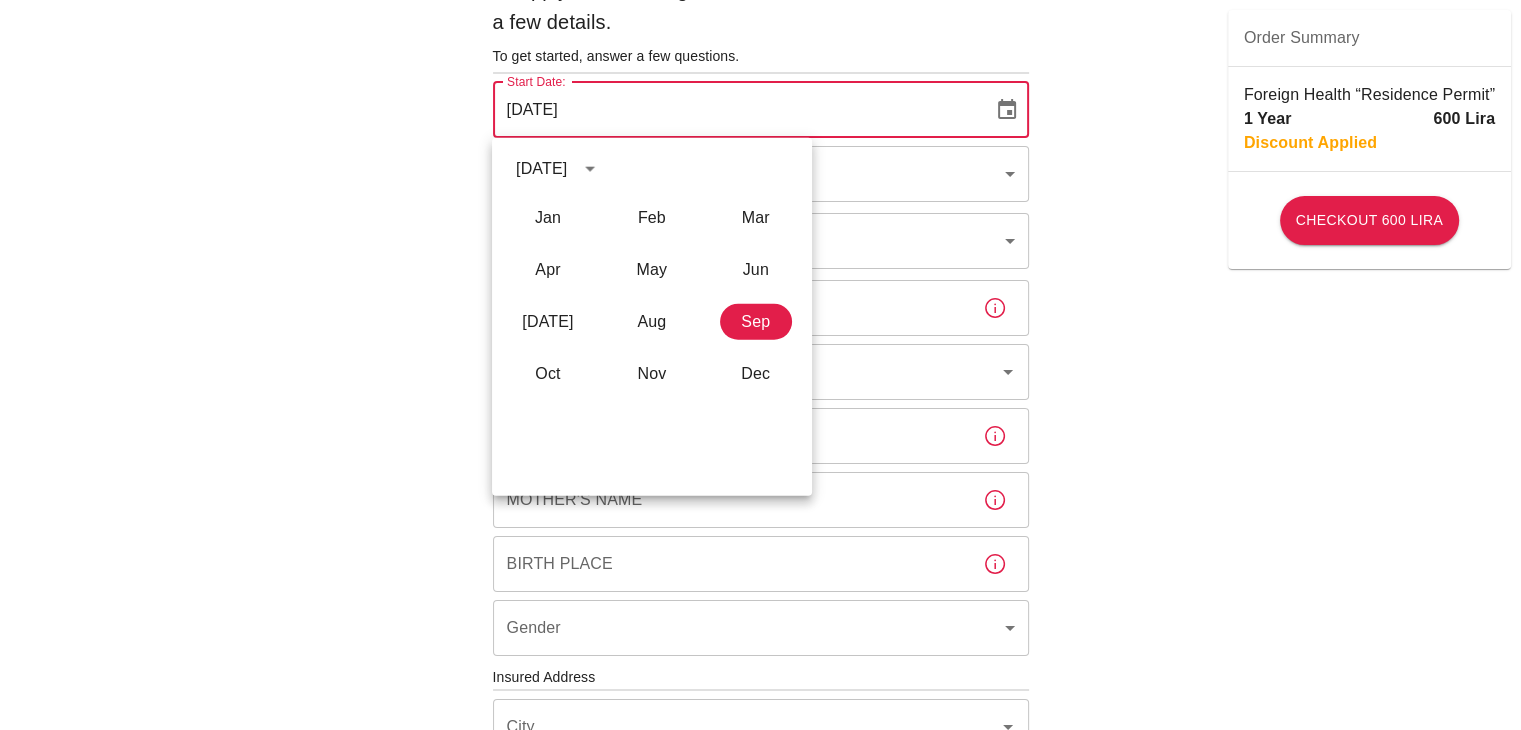 type on "10/09/2025" 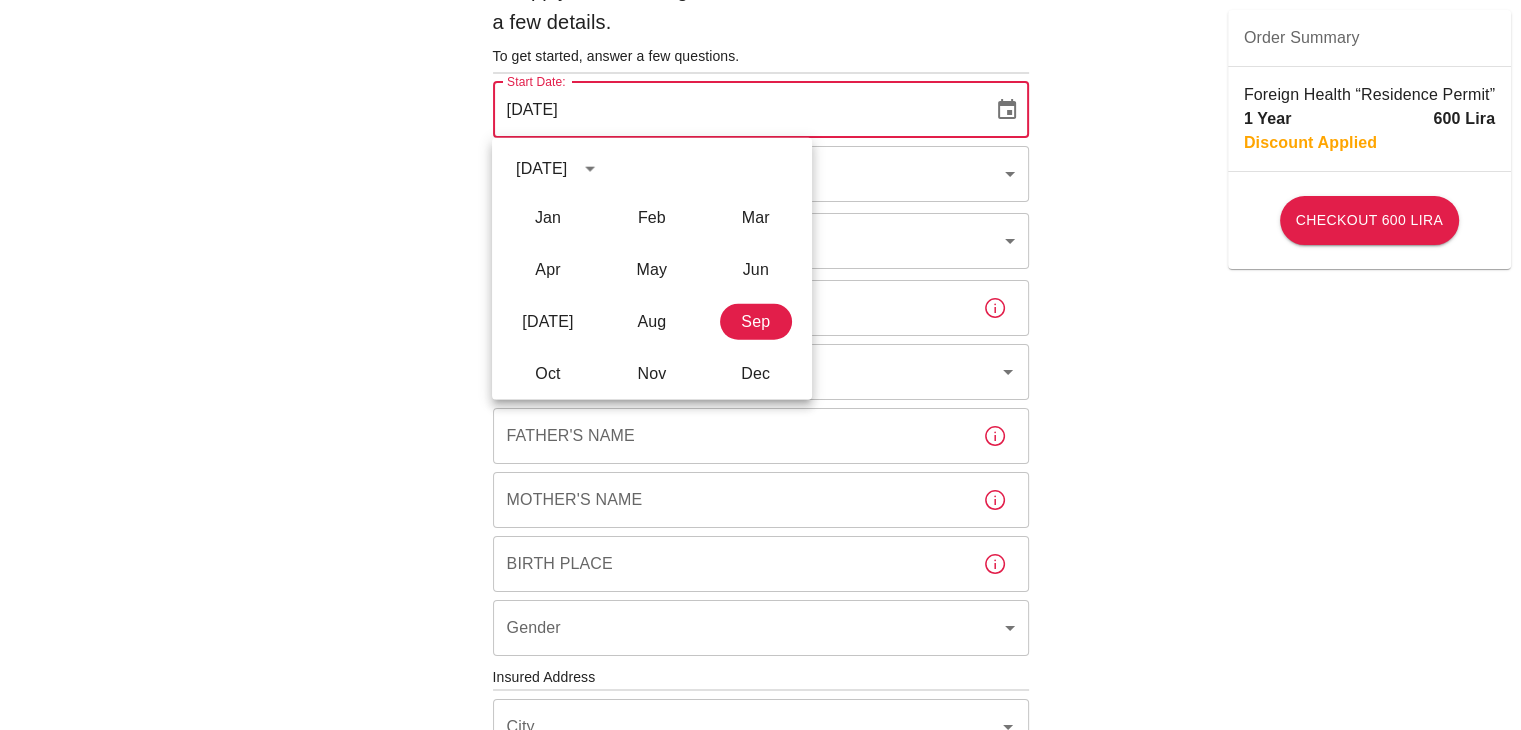 click on "To apply for the foreign health insurance, let’s double-check a few details. To get started, answer a few questions. Start Date: 10/09/2025 Start Date: Policy Period 1 Year b7343ef8-d55e-4554-96a8-76e30347e985 Policy Period Document Type Identity Card id Document Type Passport or Kimlik Number Passport or Kimlik Number Nationality Nationality Father's Name Father's Name Mother's Name Mother's Name Birth Place Birth Place Gender ​ Gender Insured Address City City Town Town Neighborhood Neighborhood Street Street Building Number Building Number Apartment Number Apartment Number EFT Credit Card I have read and accept the  Privacy Policy and User Agreement I have read and accept the  Clarification Text I agree to recieve E-mail and SMS about this offer and campaigns. Order Summary Foreign Health “Residence Permit” 1 Year 600 Lira Discount Applied Checkout 600 Lira Checkout 600 Lira" at bounding box center [760, 675] 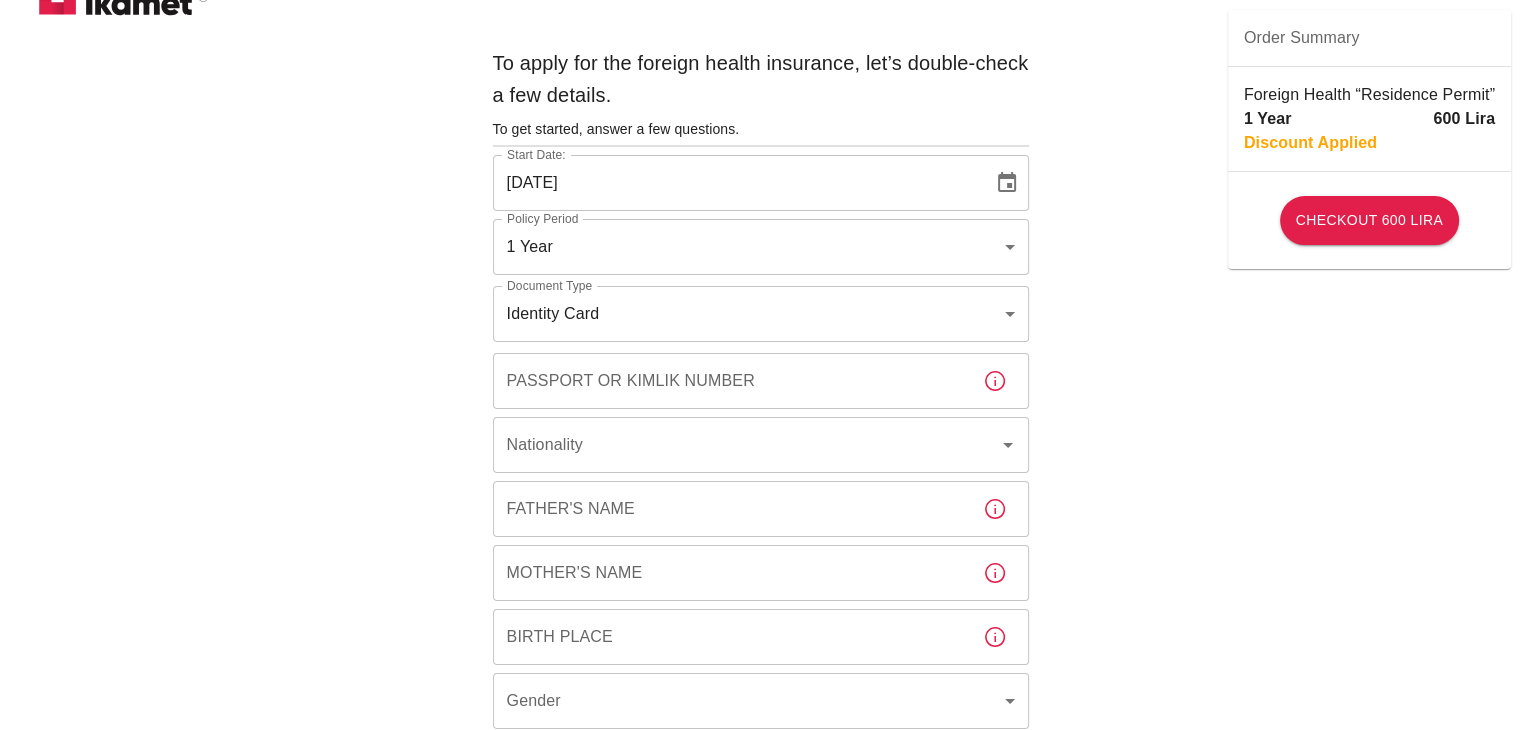 scroll, scrollTop: 0, scrollLeft: 0, axis: both 